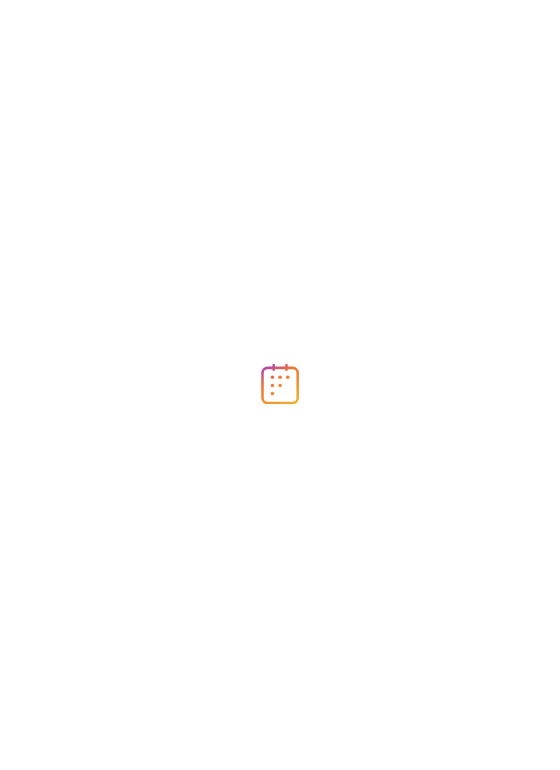 scroll, scrollTop: 0, scrollLeft: 0, axis: both 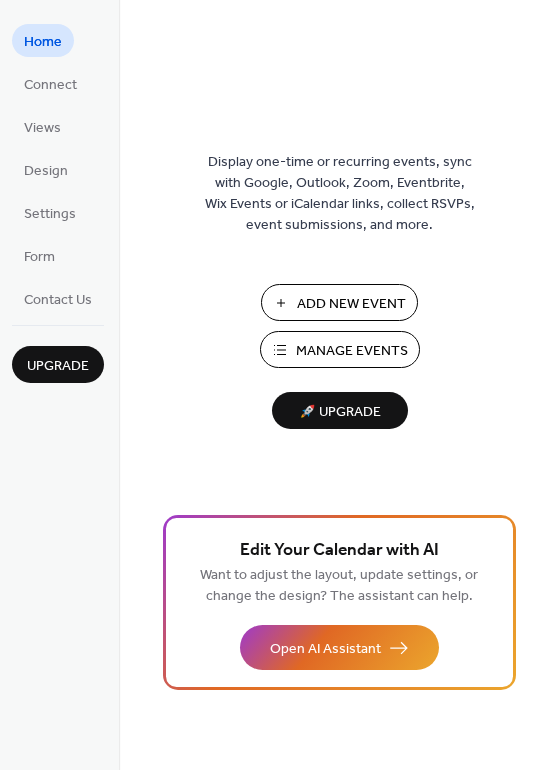 click on "Manage Events" at bounding box center [352, 351] 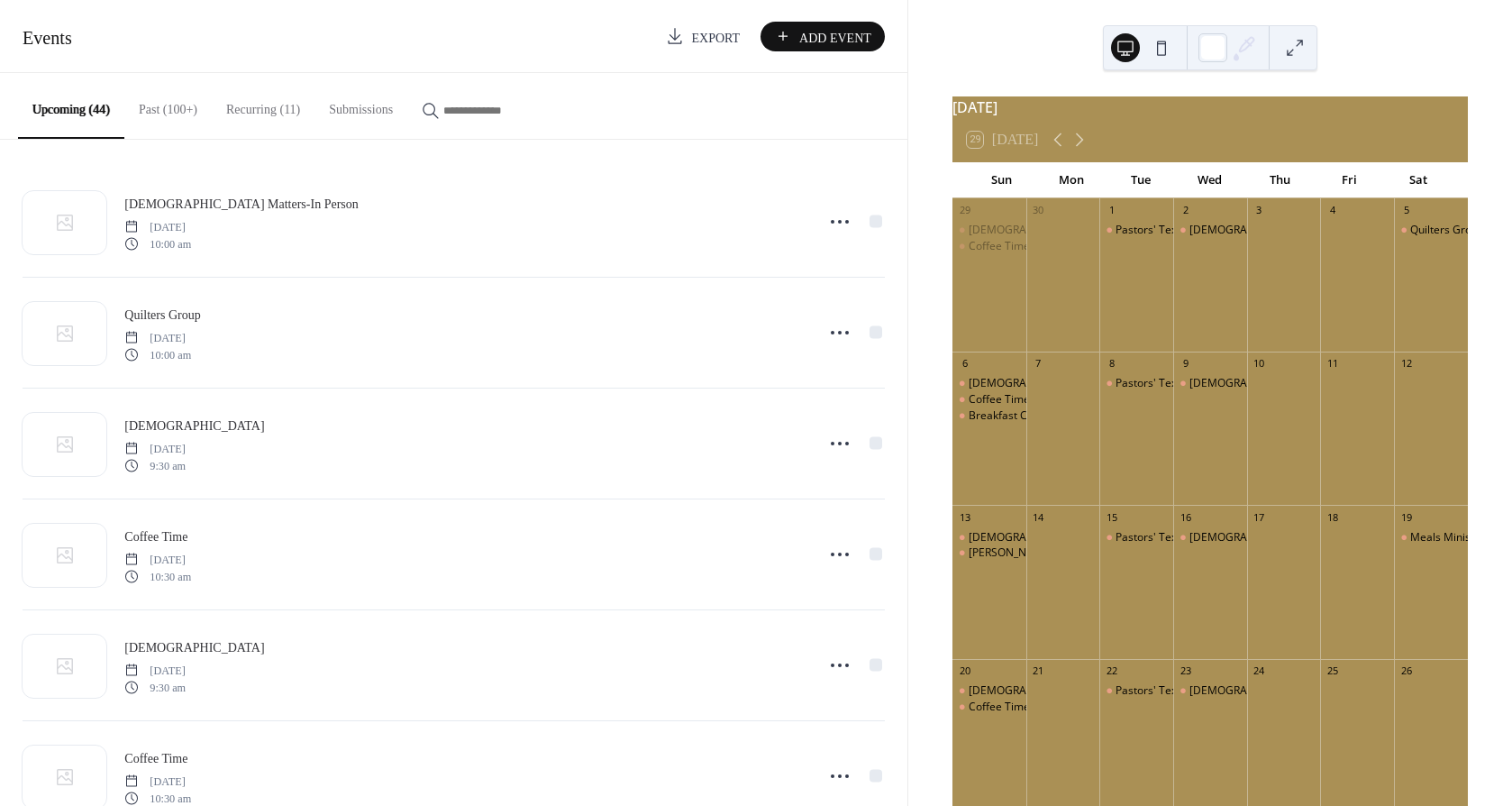 scroll, scrollTop: 0, scrollLeft: 0, axis: both 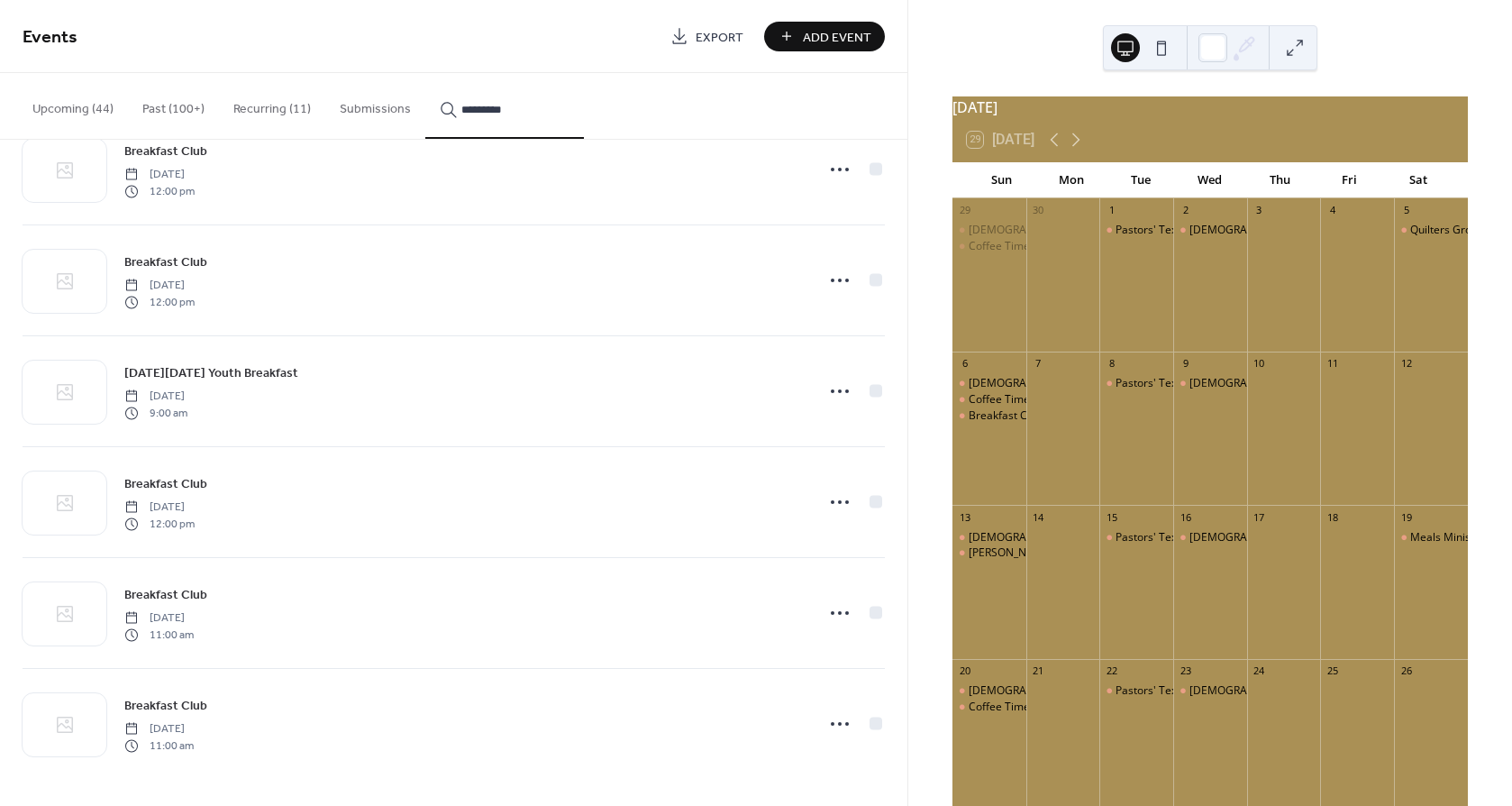 type on "*********" 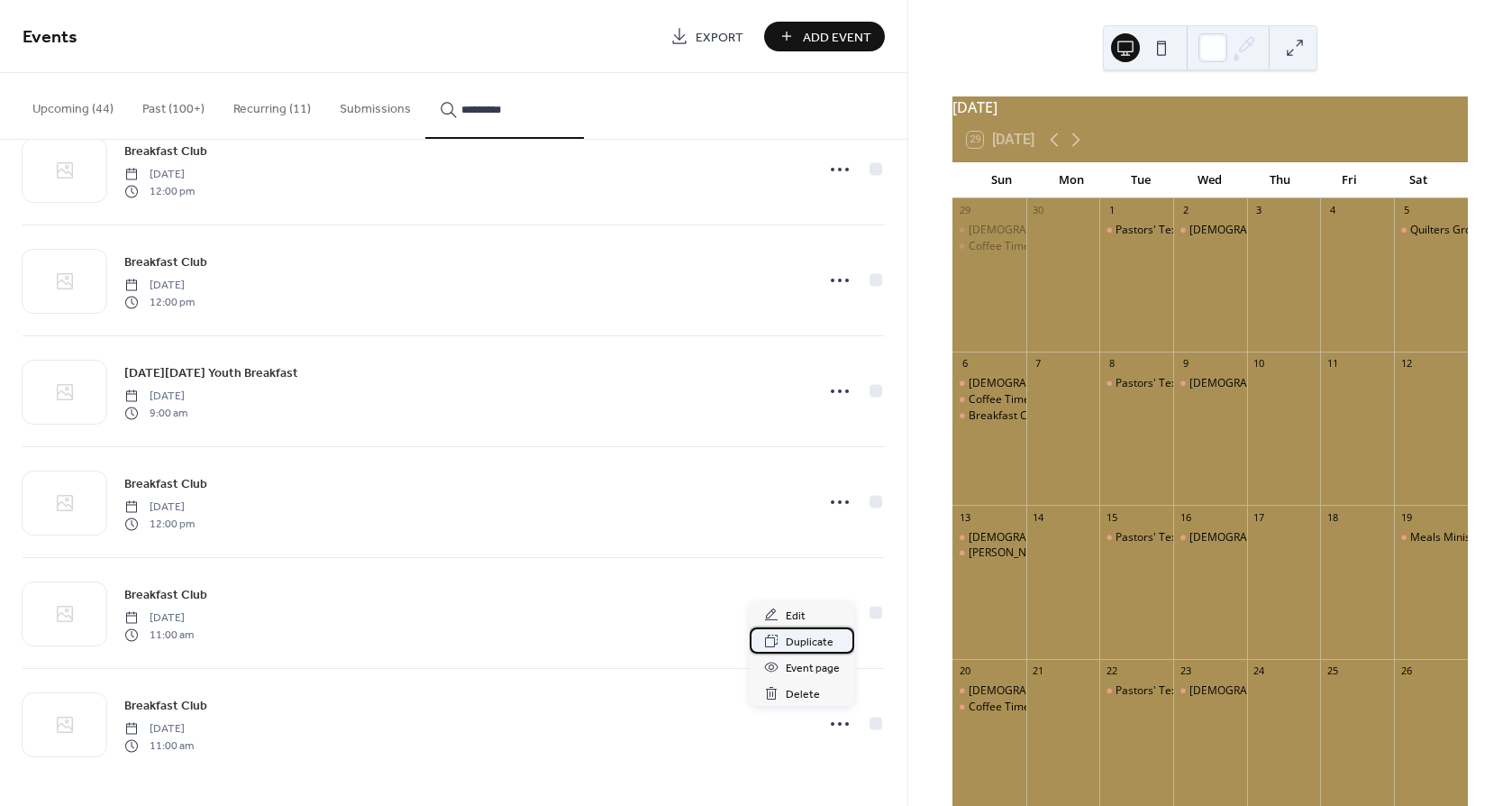 click on "Duplicate" at bounding box center (809, 642) 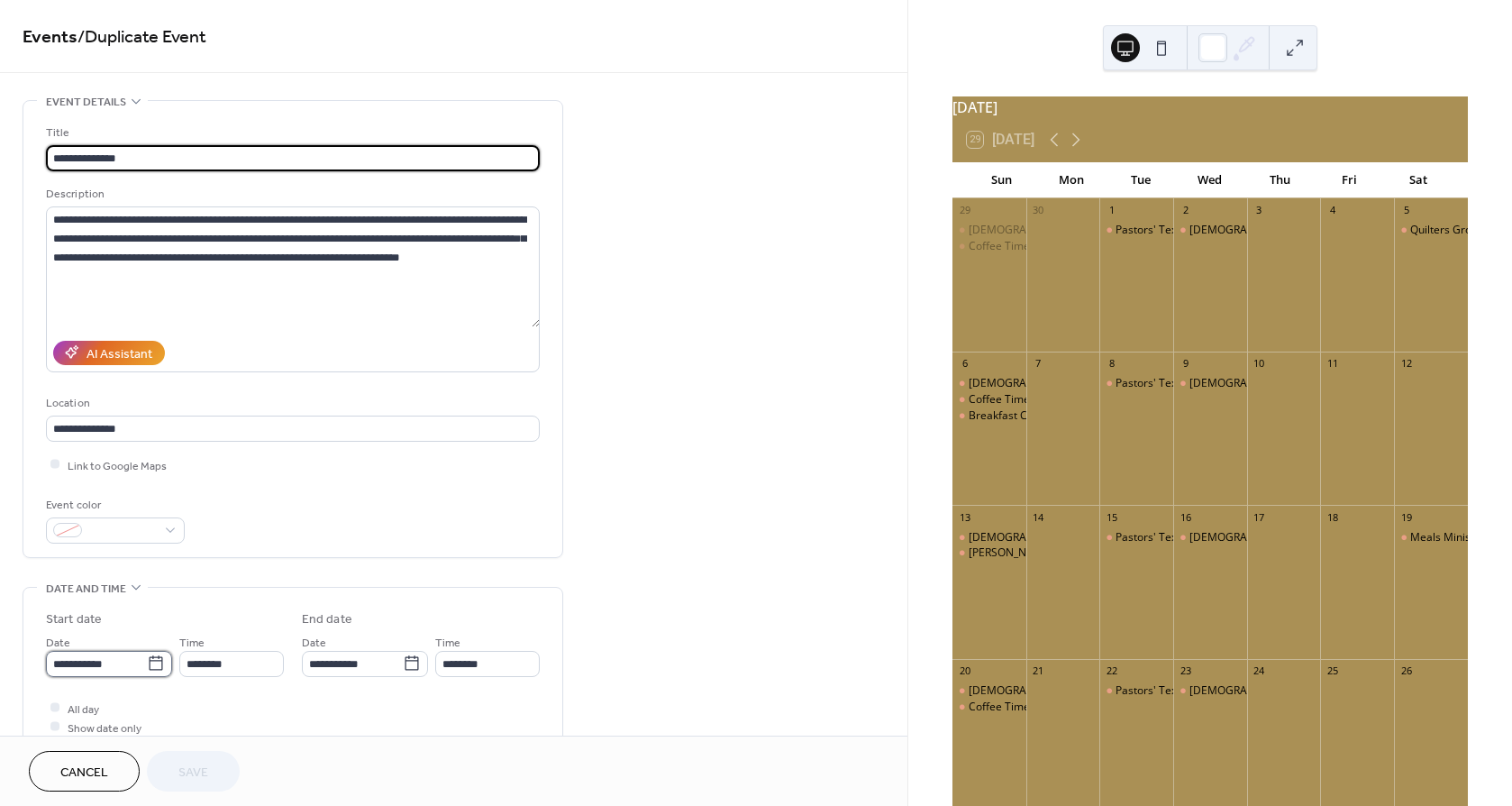 click on "**********" at bounding box center [96, 664] 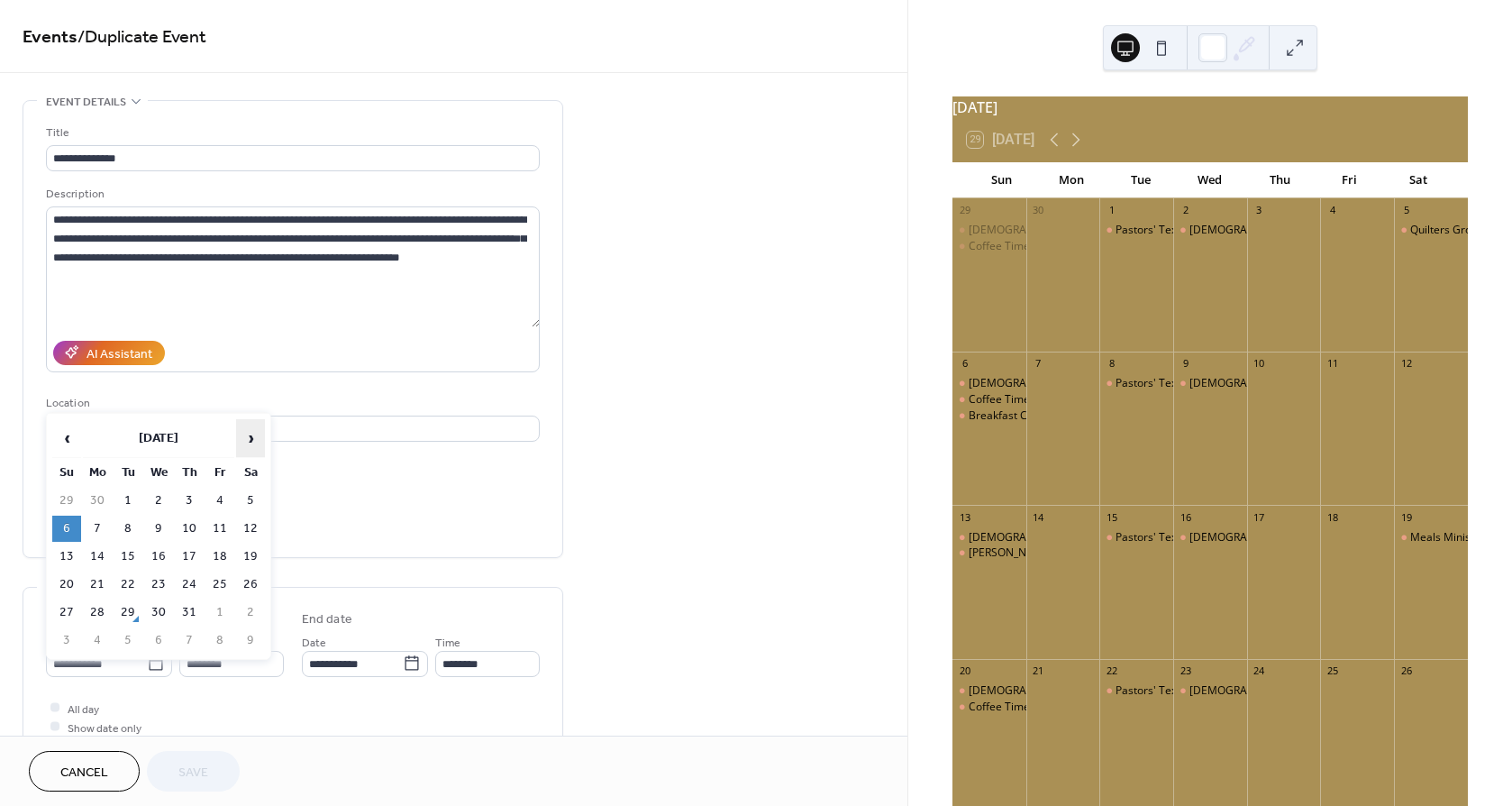 click on "›" at bounding box center [250, 438] 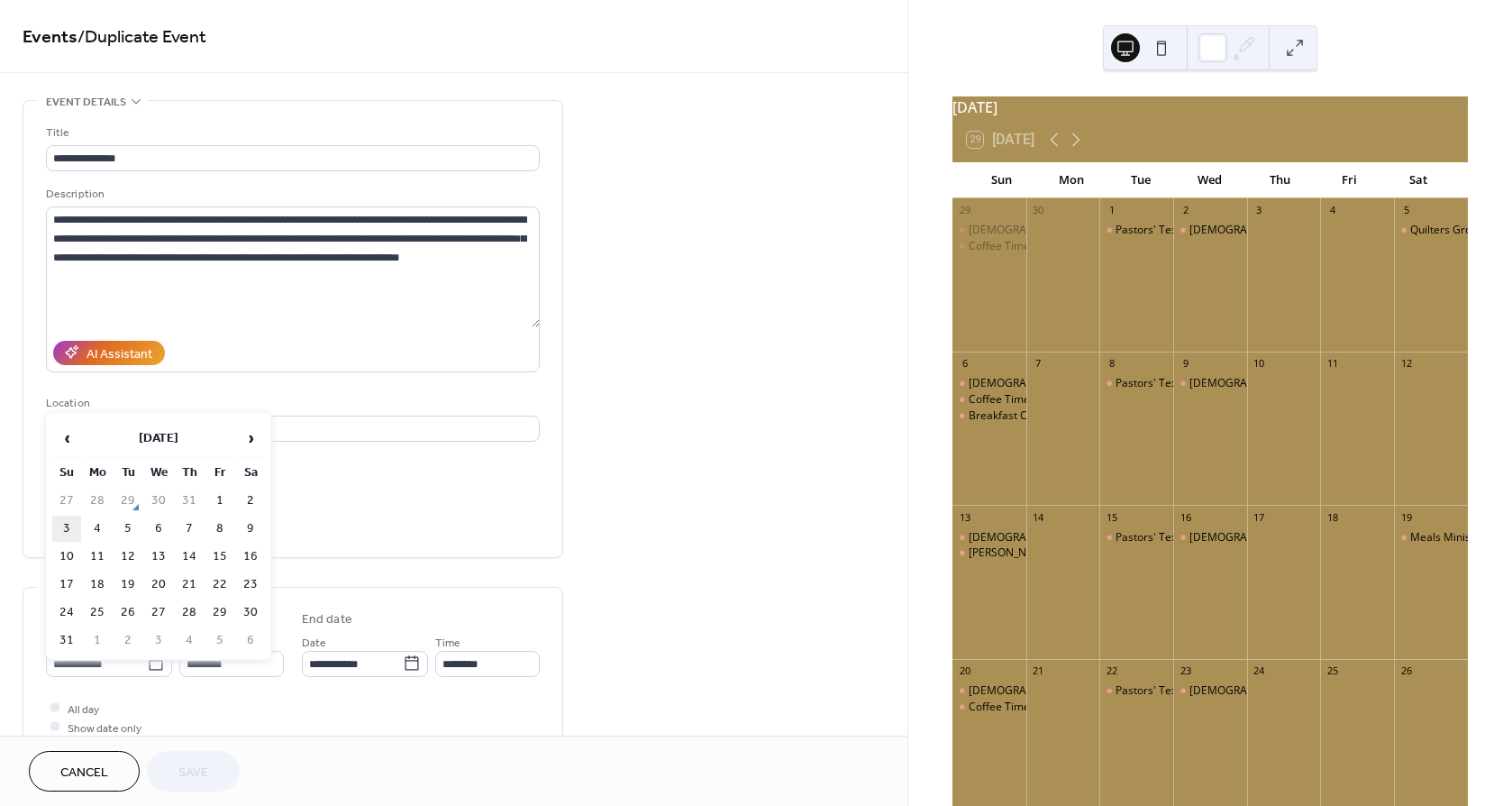 click on "3" at bounding box center (67, 528) 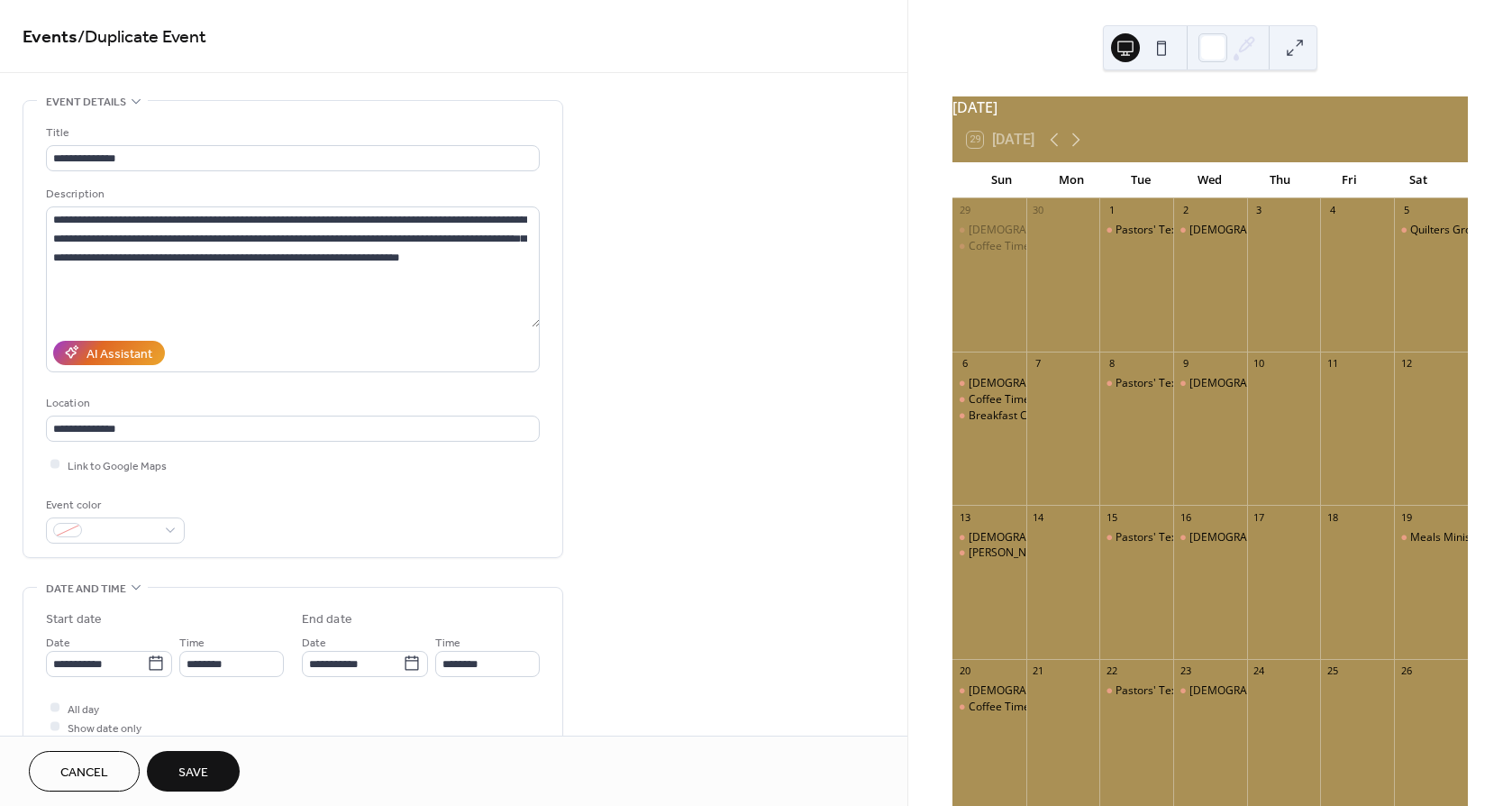 click on "Save" at bounding box center [193, 773] 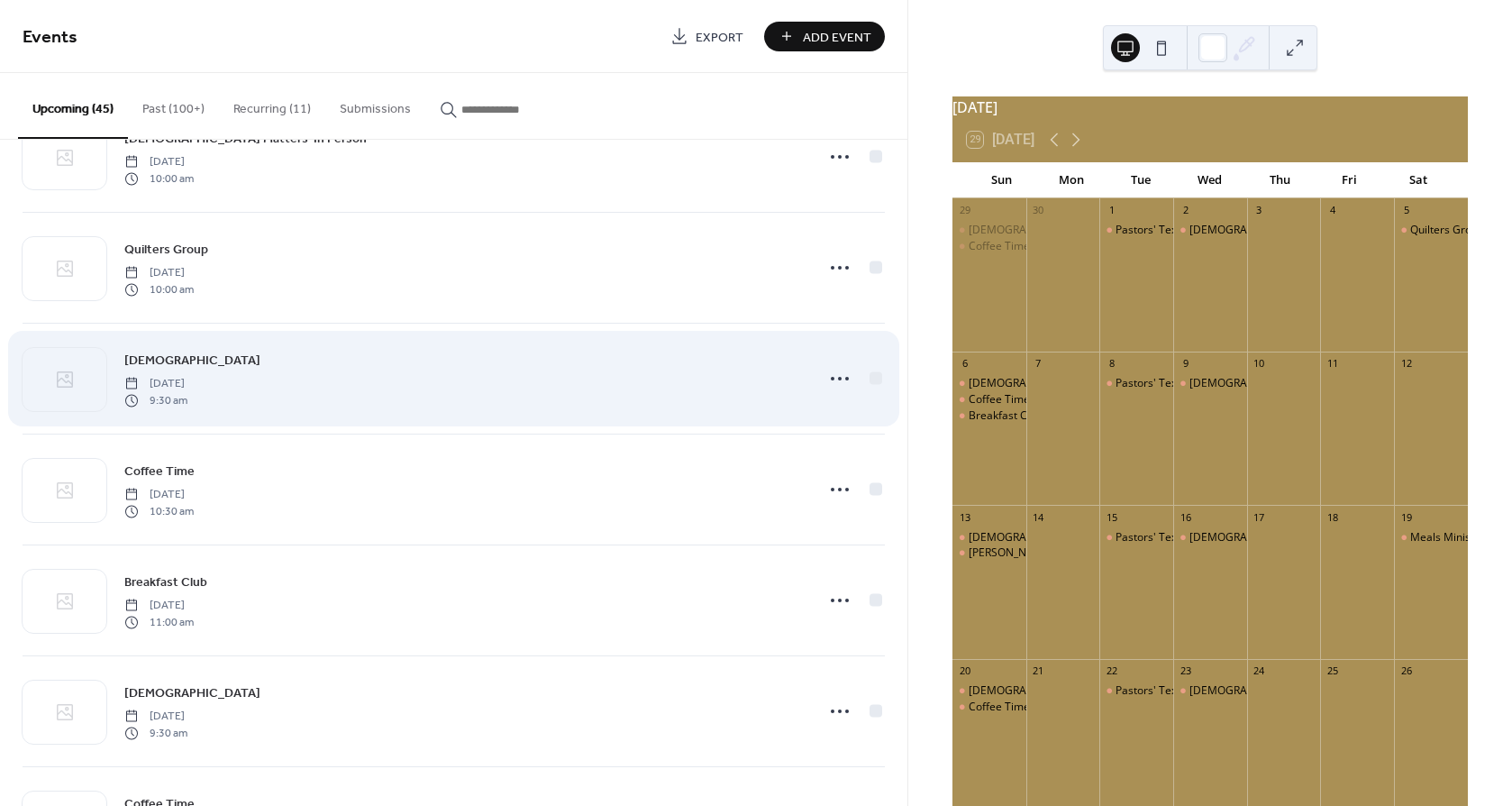 scroll, scrollTop: 100, scrollLeft: 0, axis: vertical 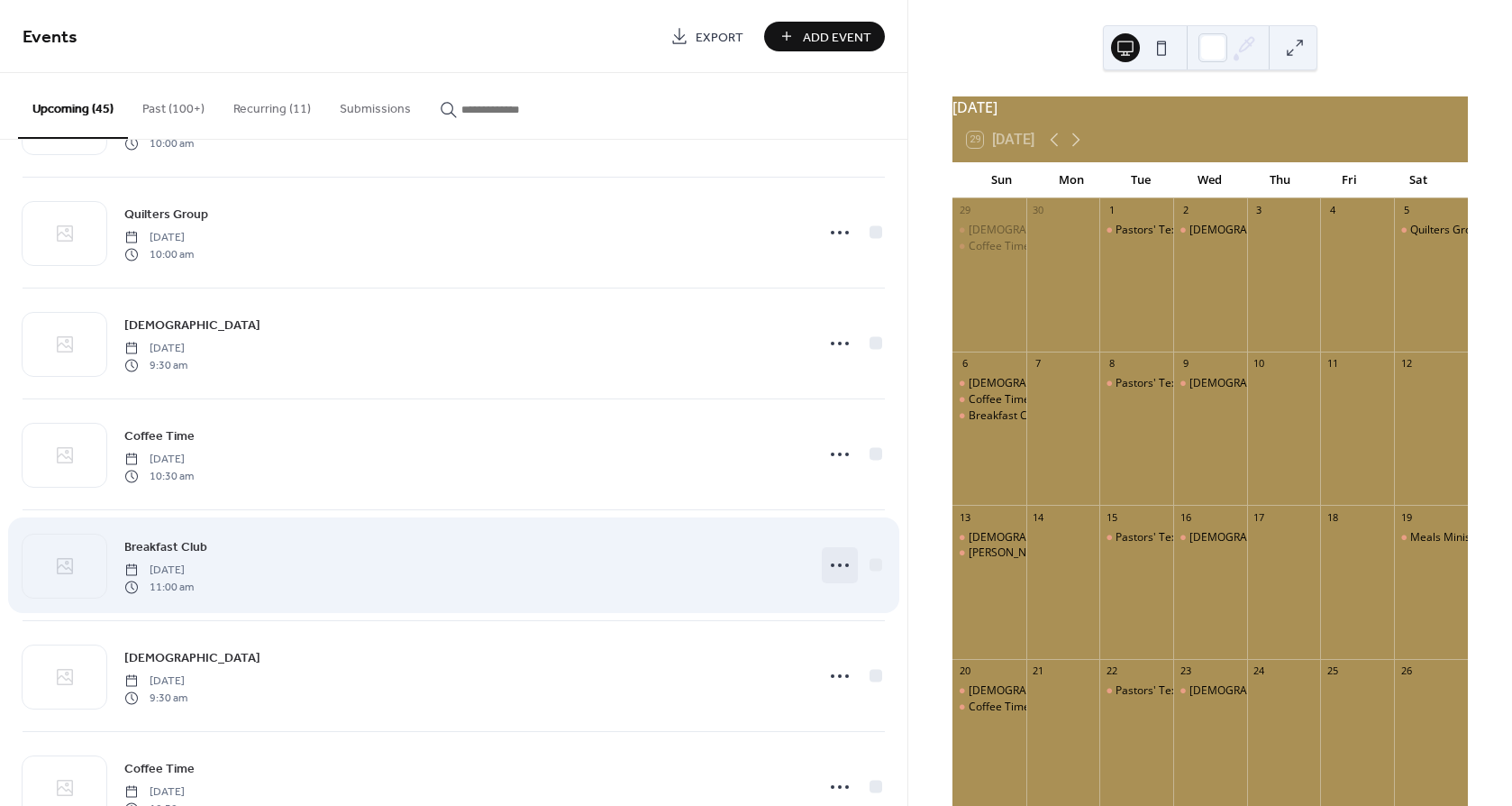 click 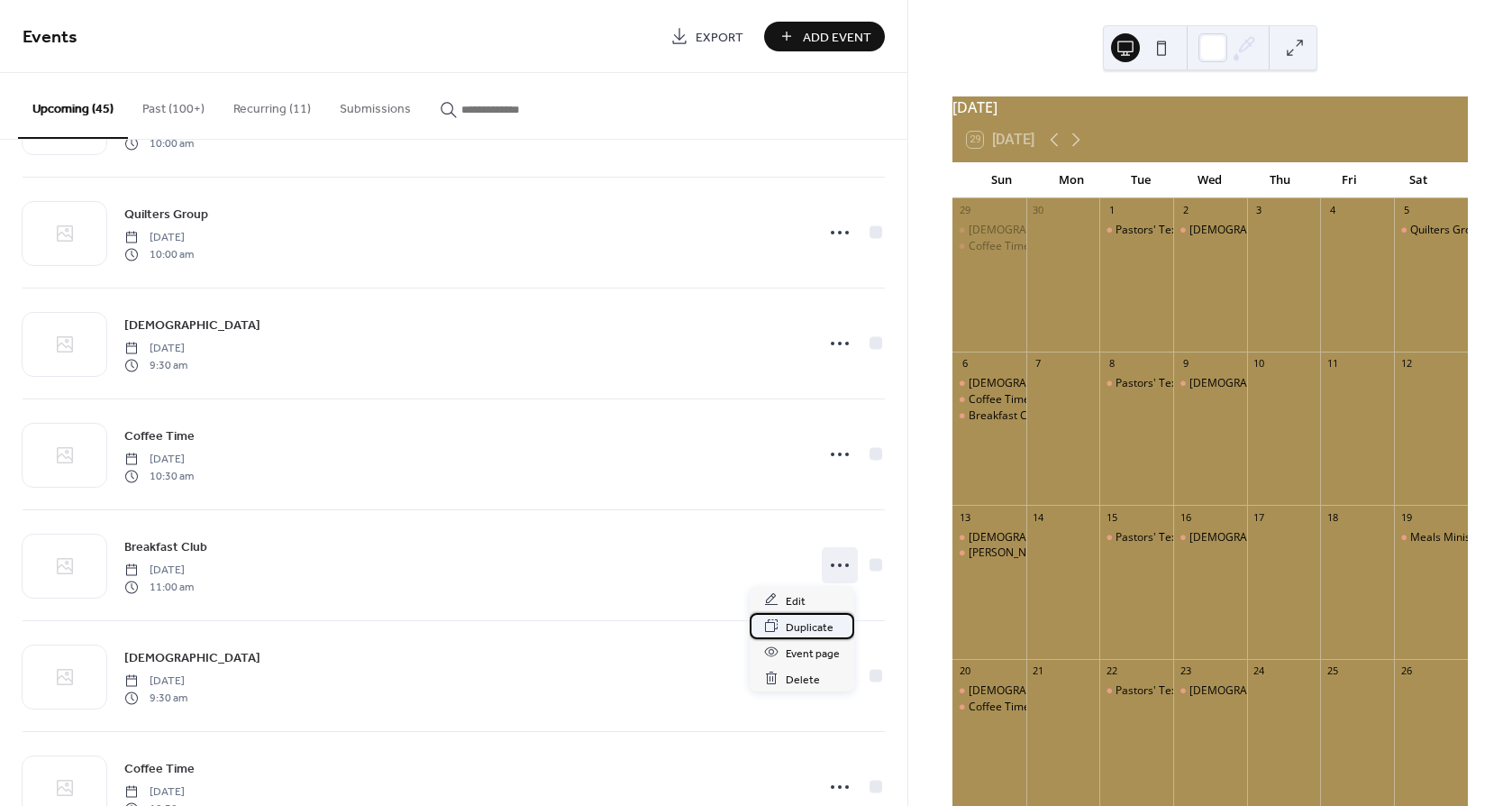 click on "Duplicate" at bounding box center [809, 627] 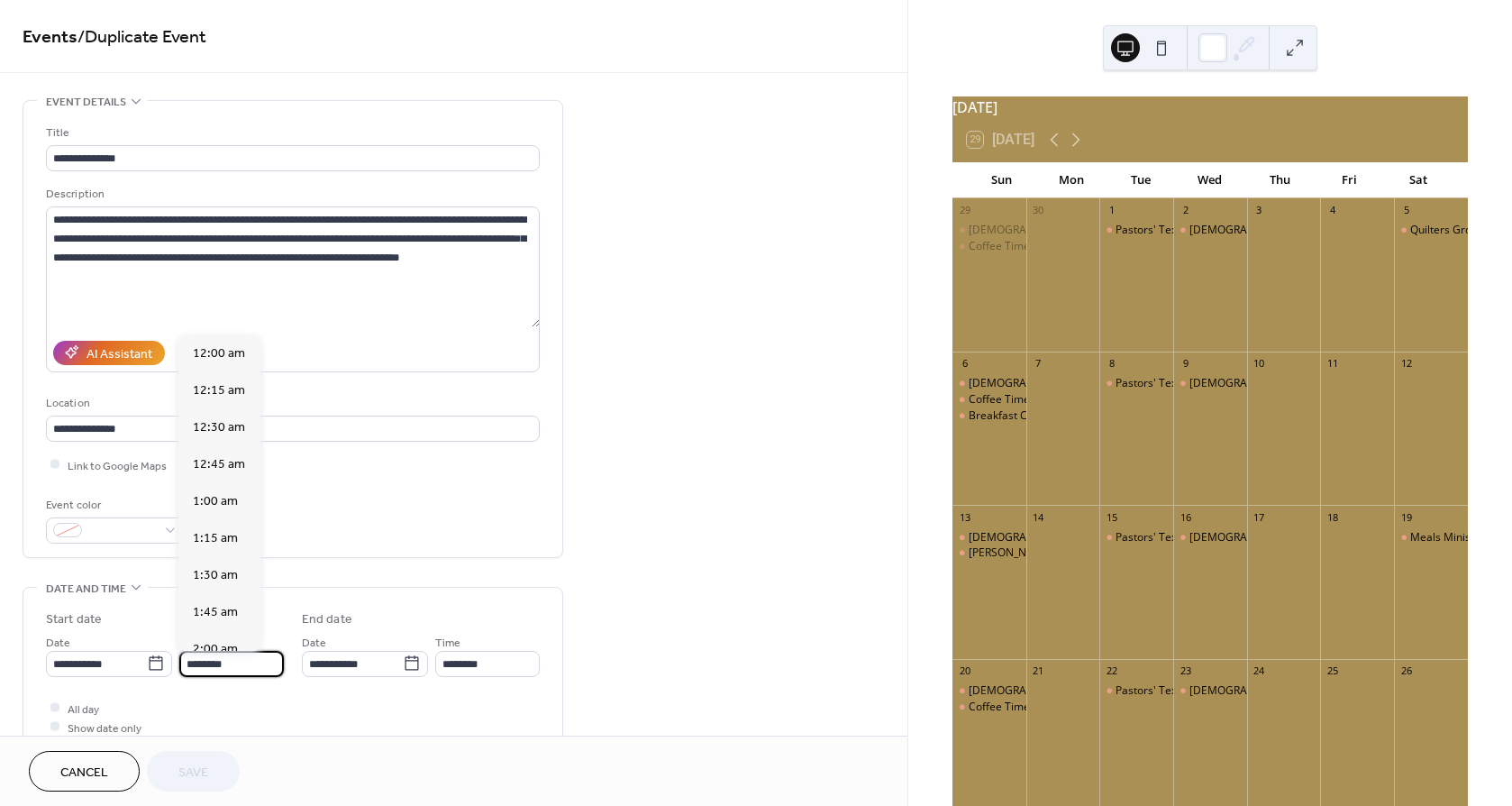 click on "********" at bounding box center (232, 664) 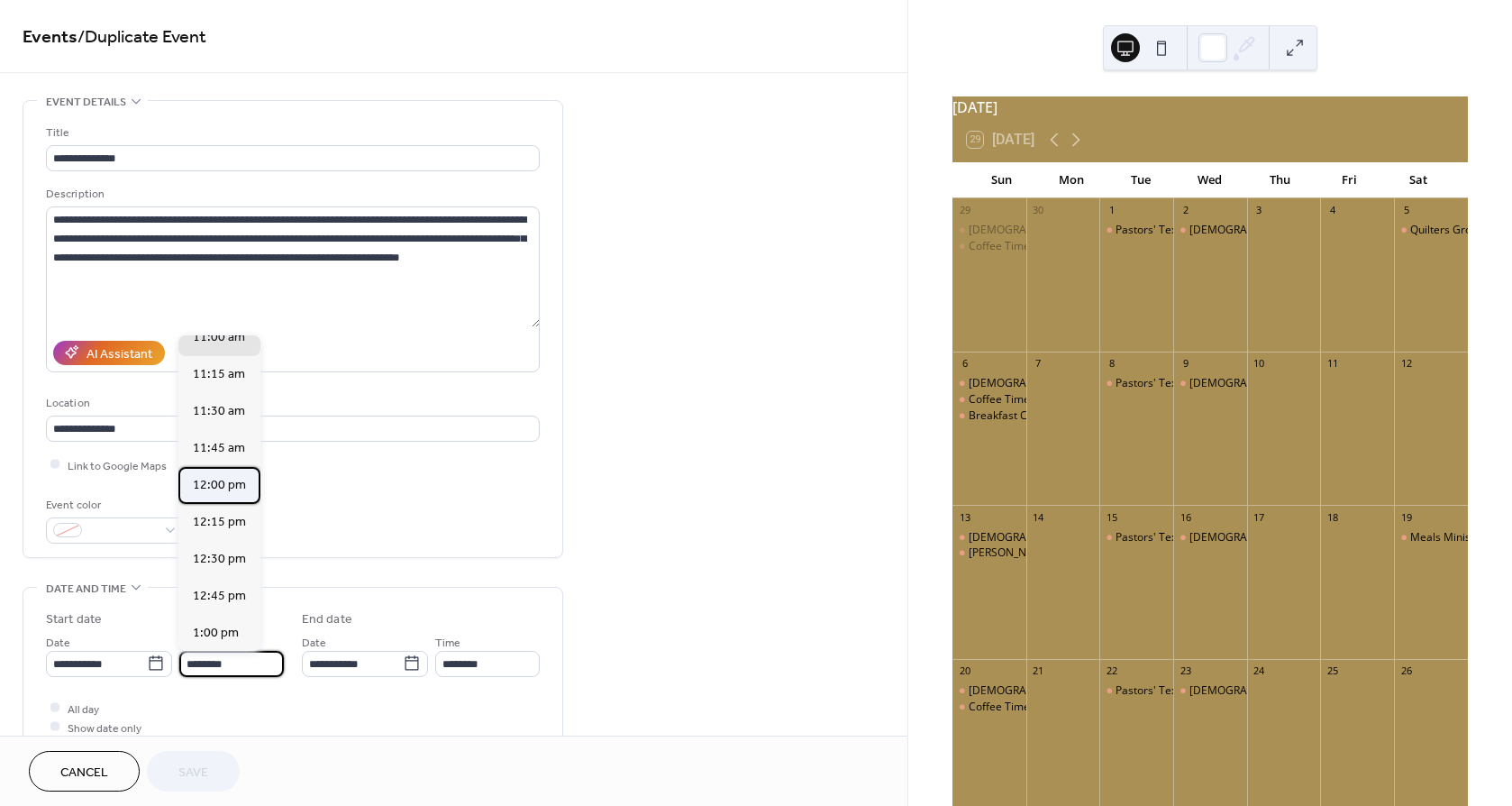 click on "12:00 pm" at bounding box center [219, 485] 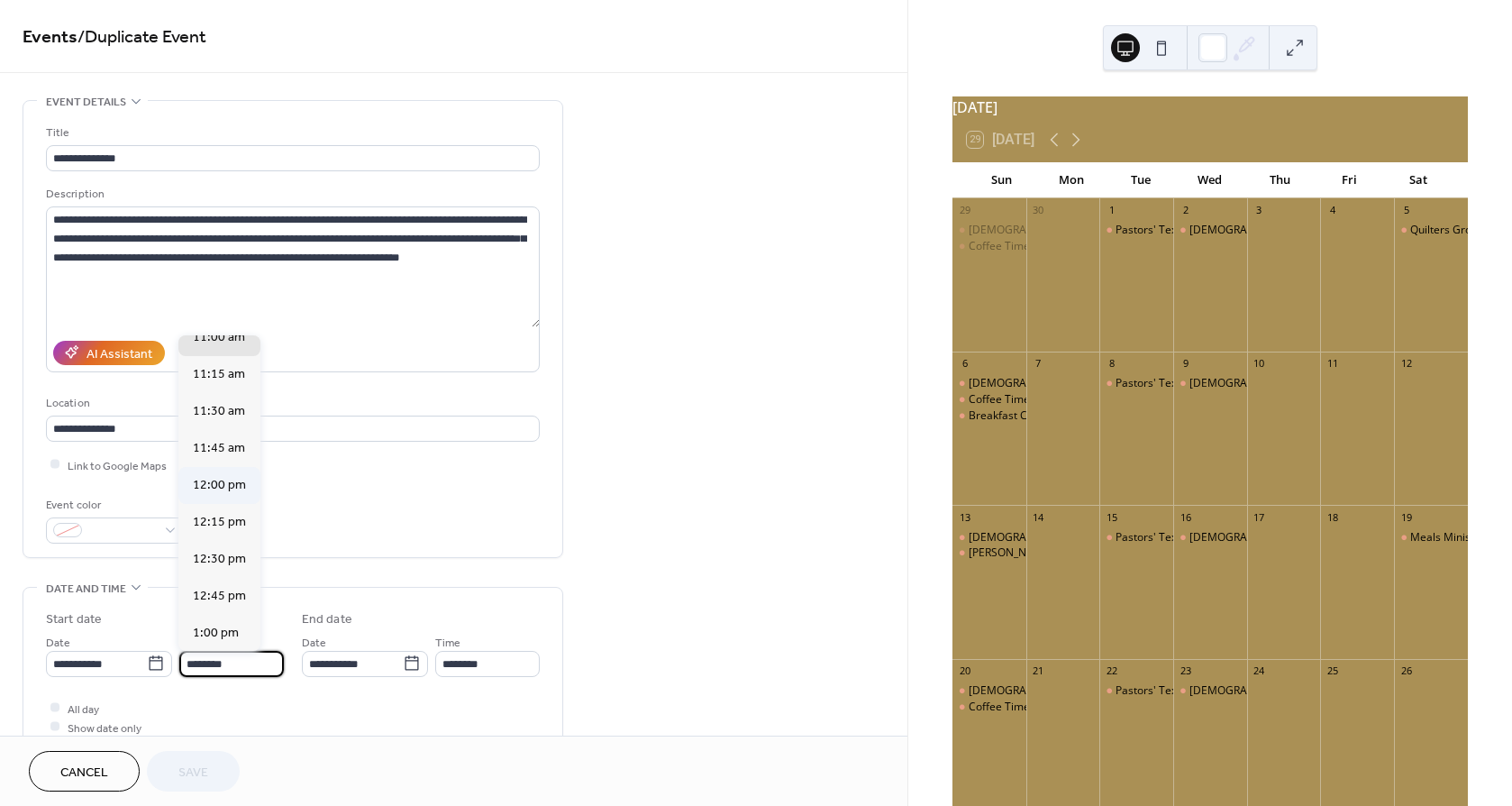 type on "********" 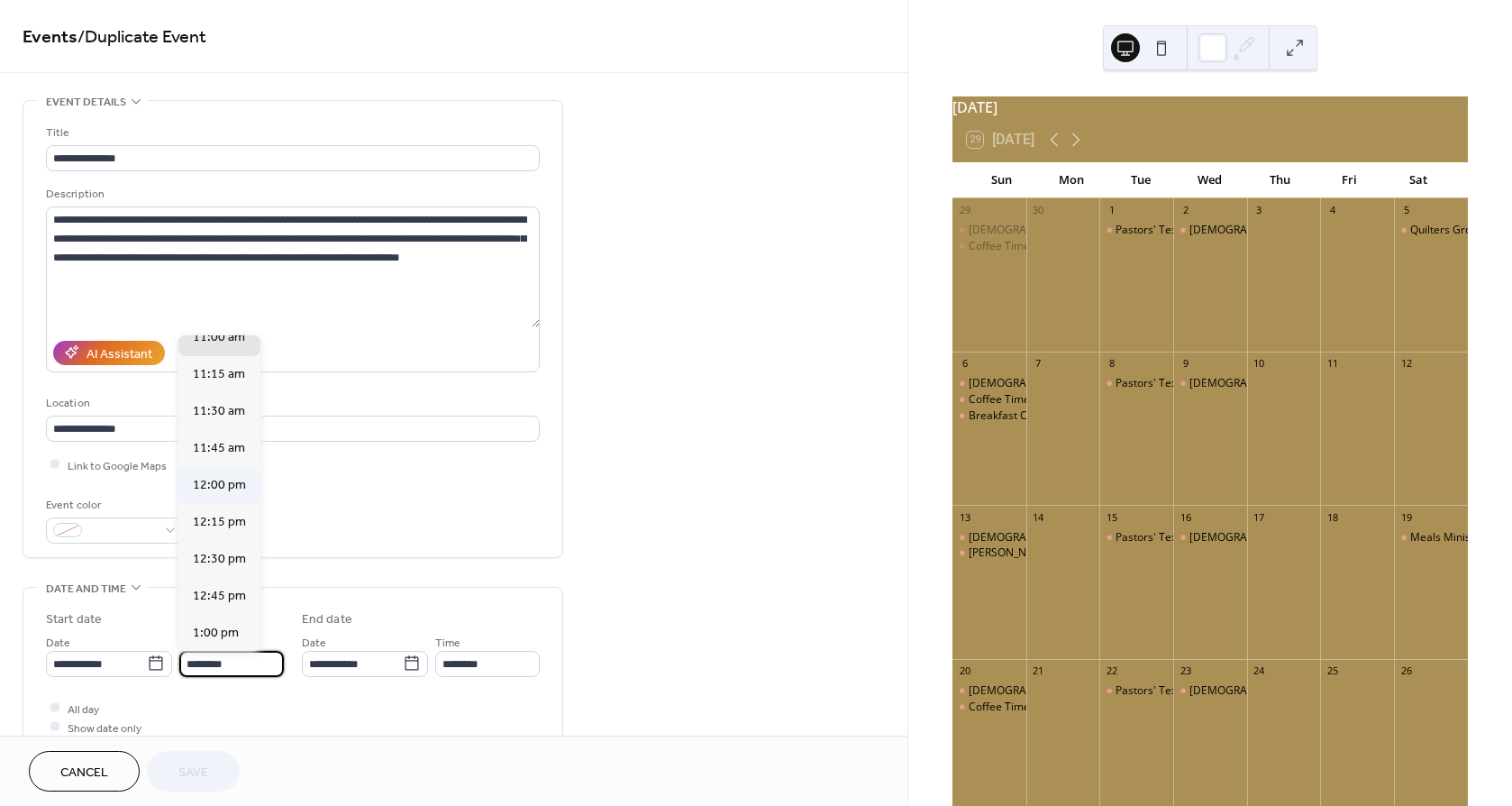 type on "*******" 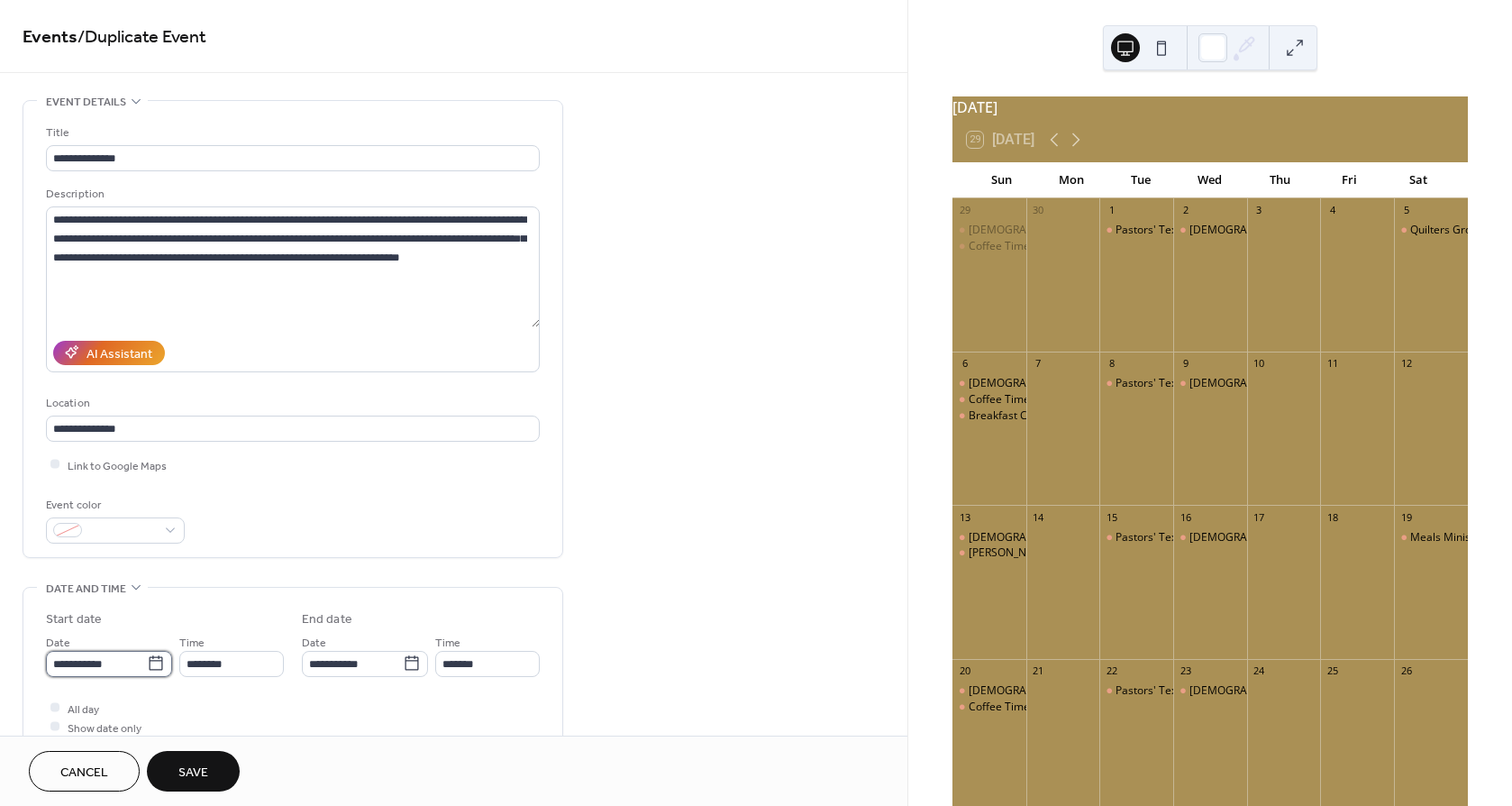click on "**********" at bounding box center [96, 664] 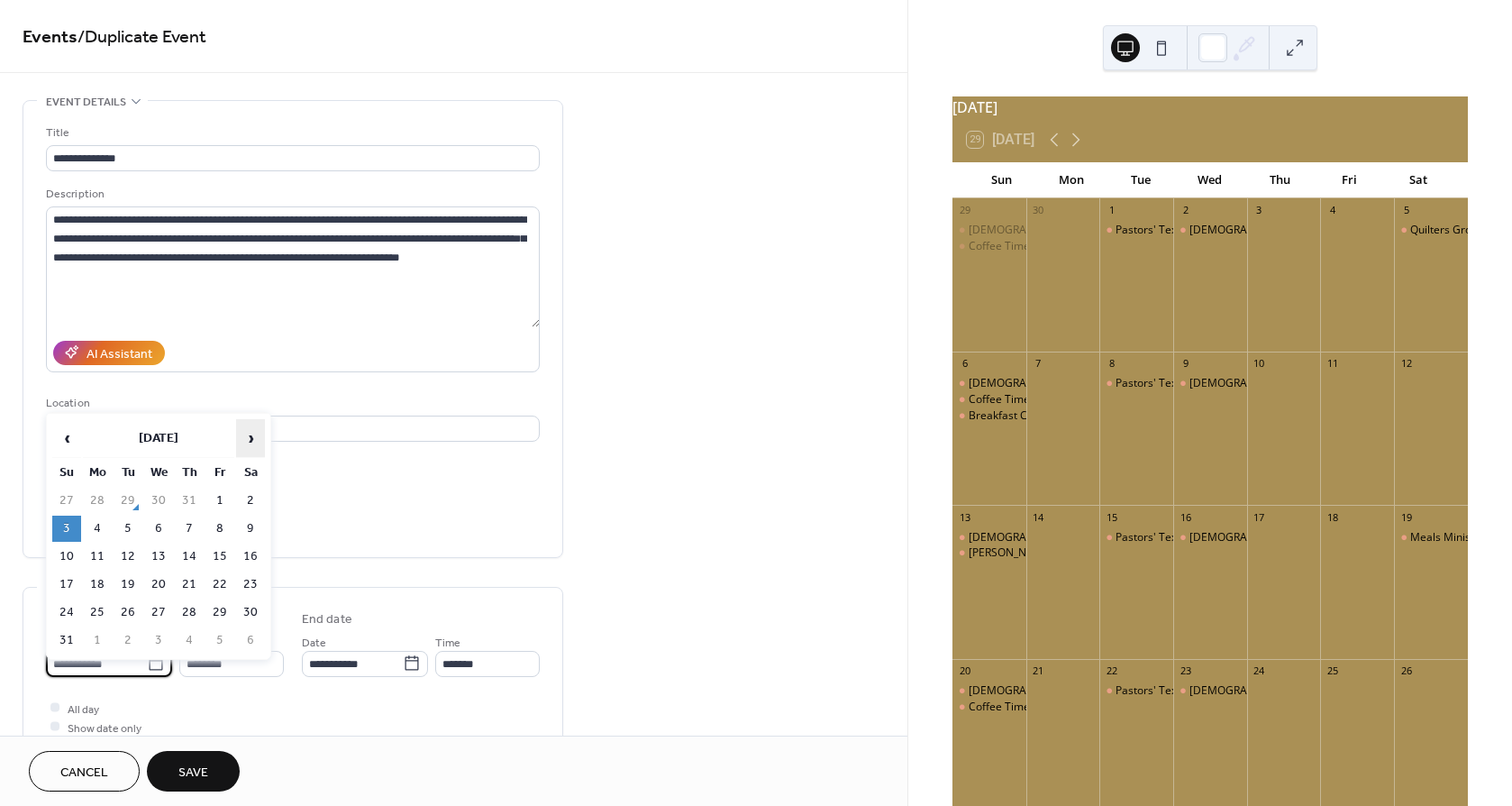 click on "›" at bounding box center [250, 438] 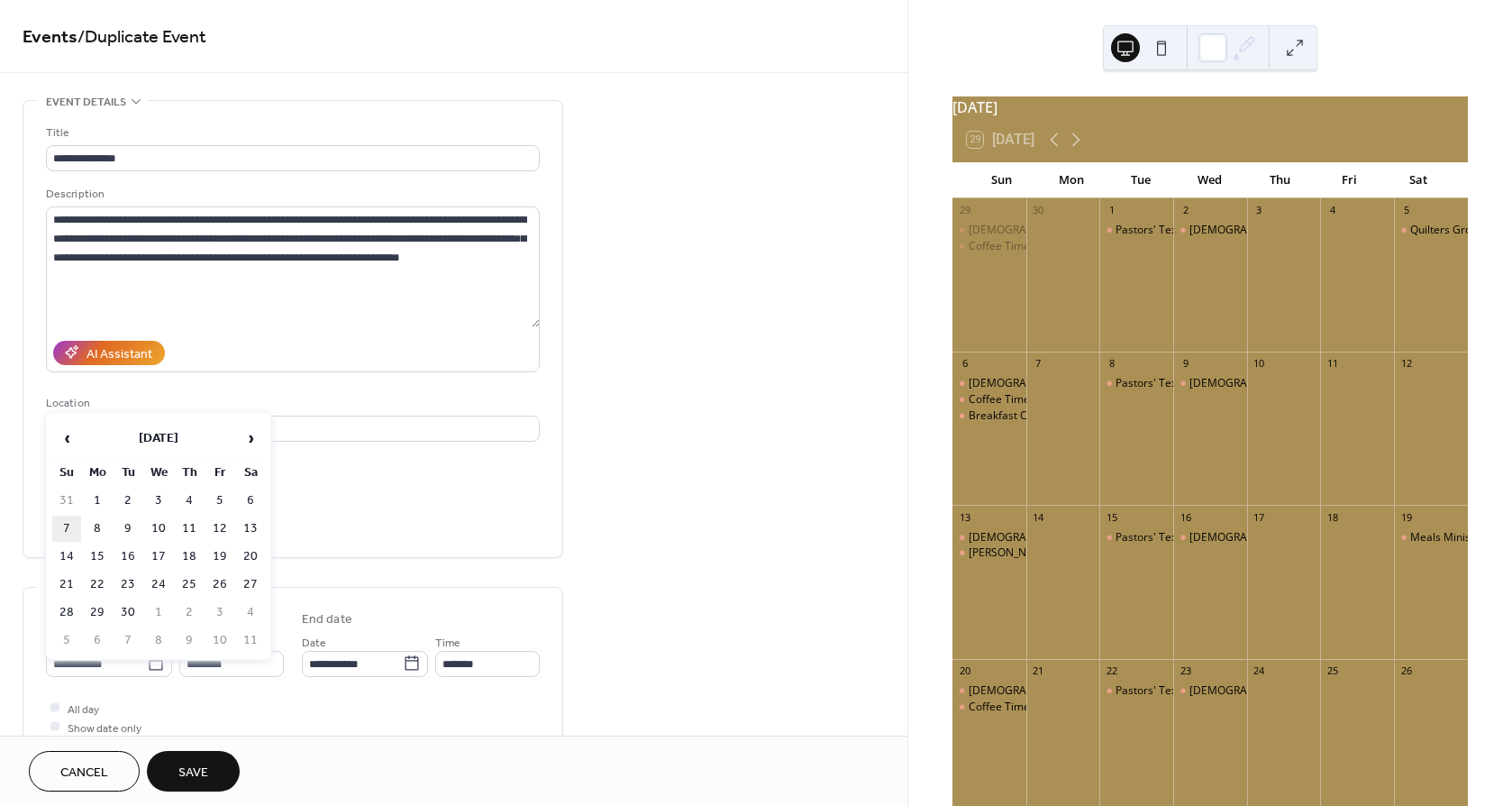 click on "7" at bounding box center [67, 528] 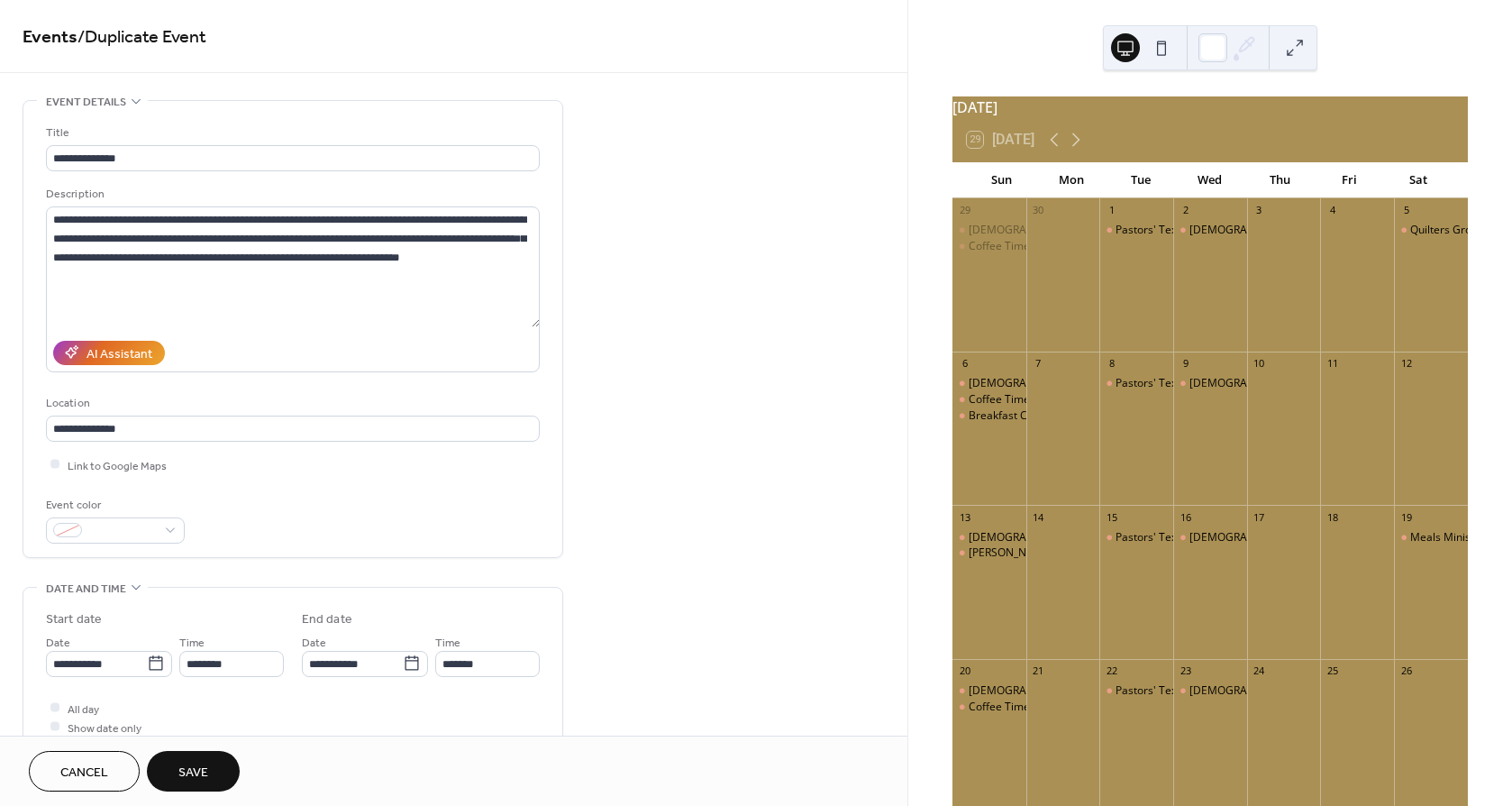 click on "Save" at bounding box center [193, 773] 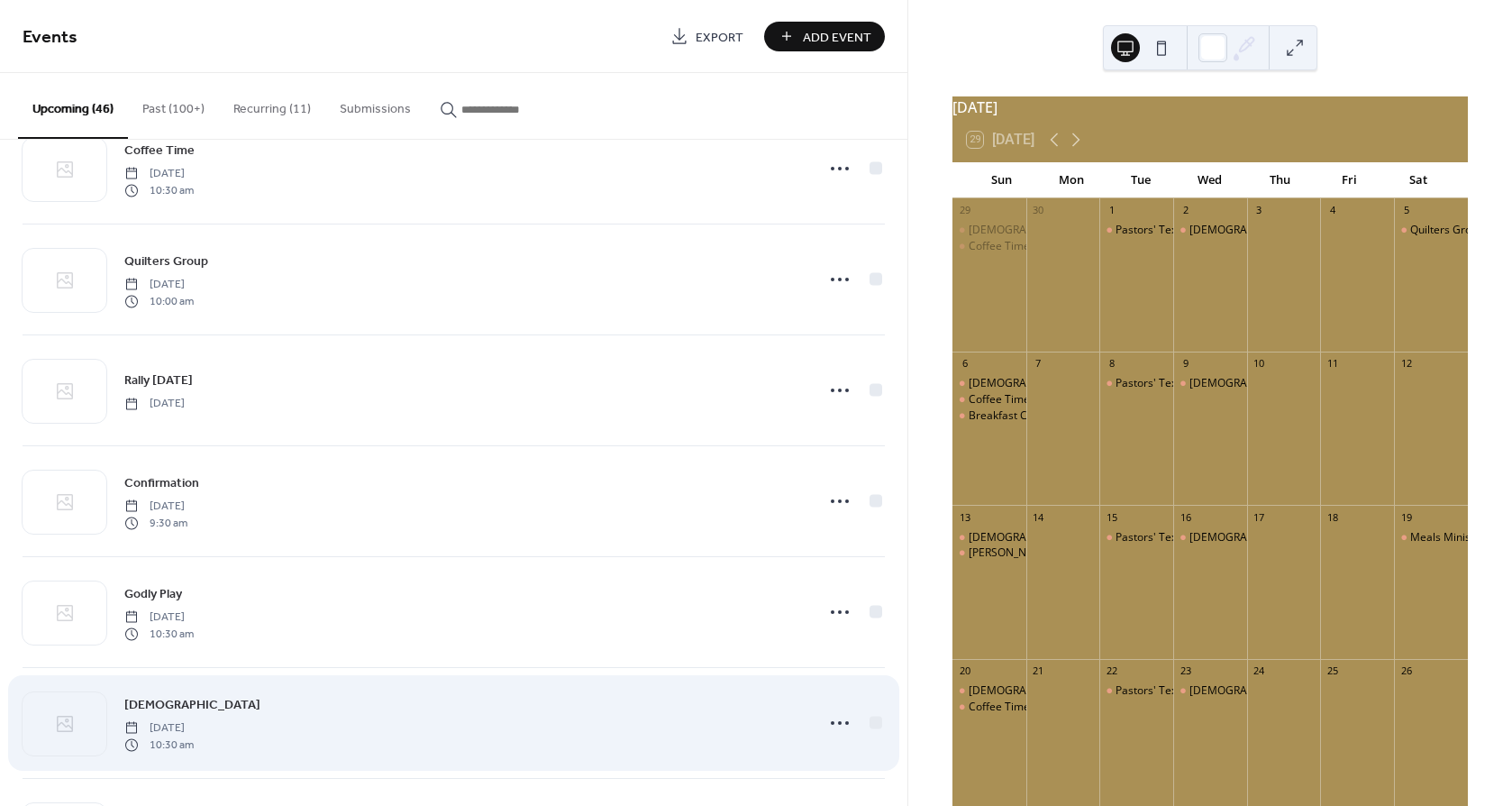 scroll, scrollTop: 1602, scrollLeft: 0, axis: vertical 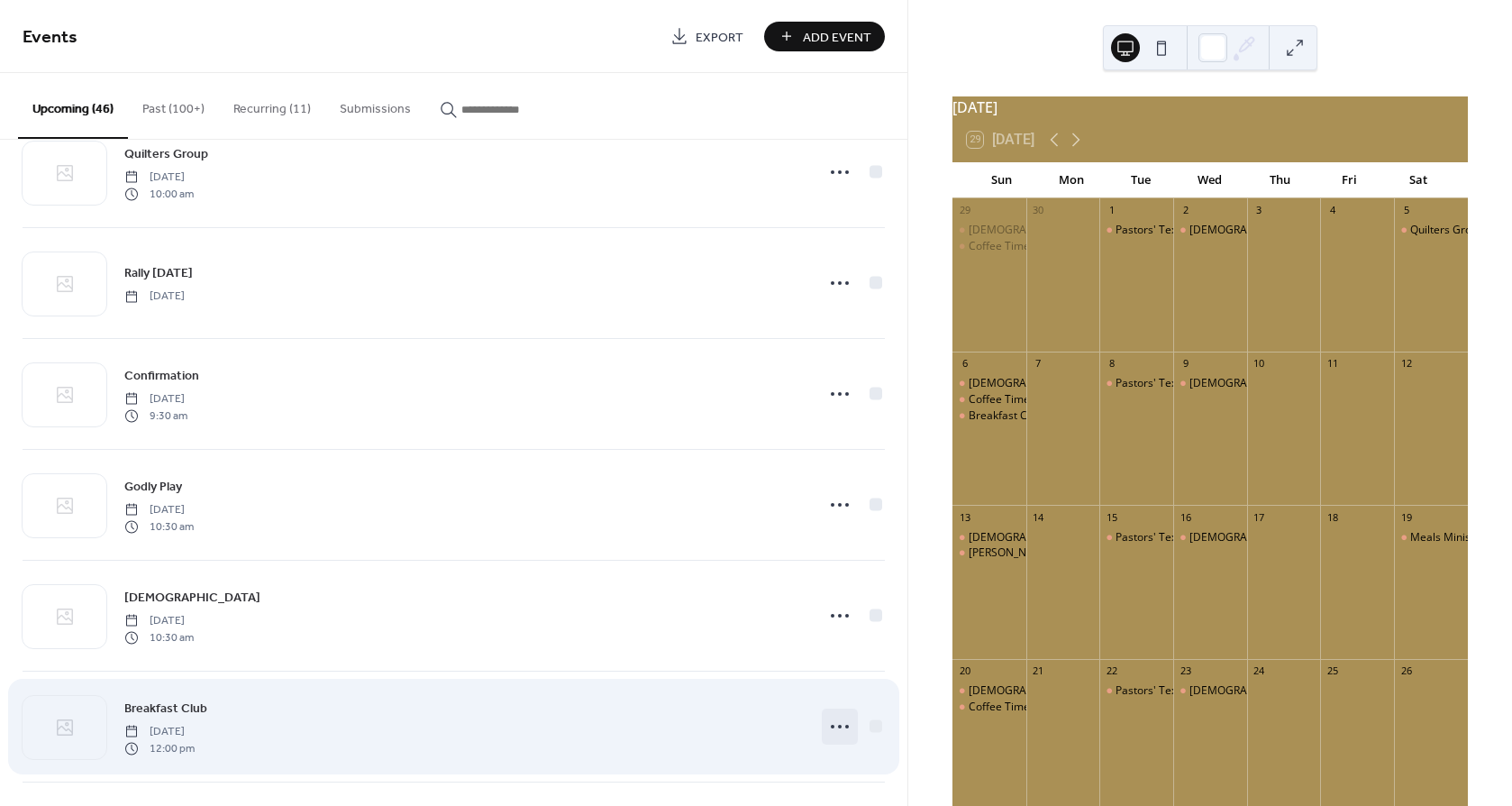 click 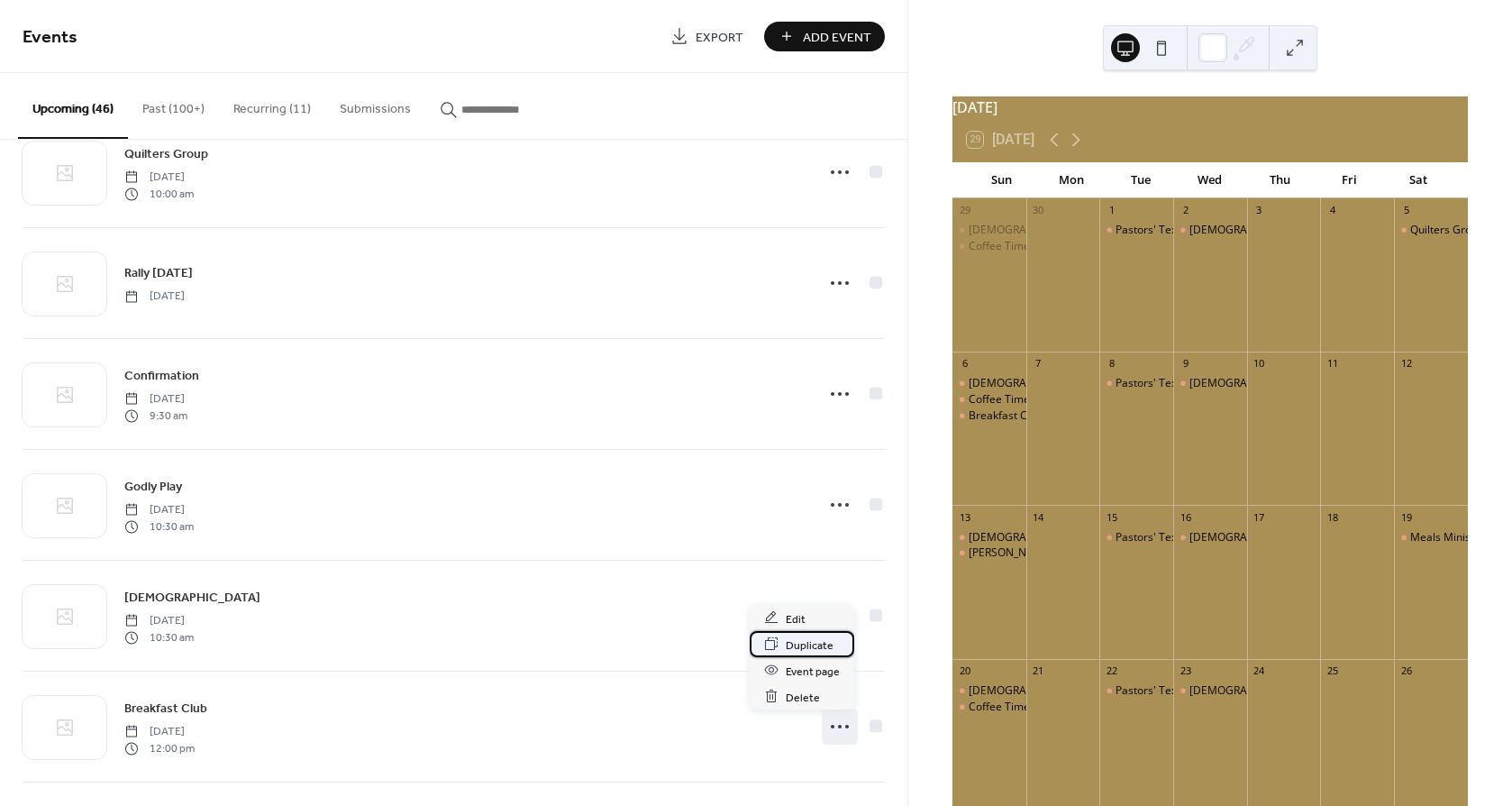 click on "Duplicate" at bounding box center (809, 645) 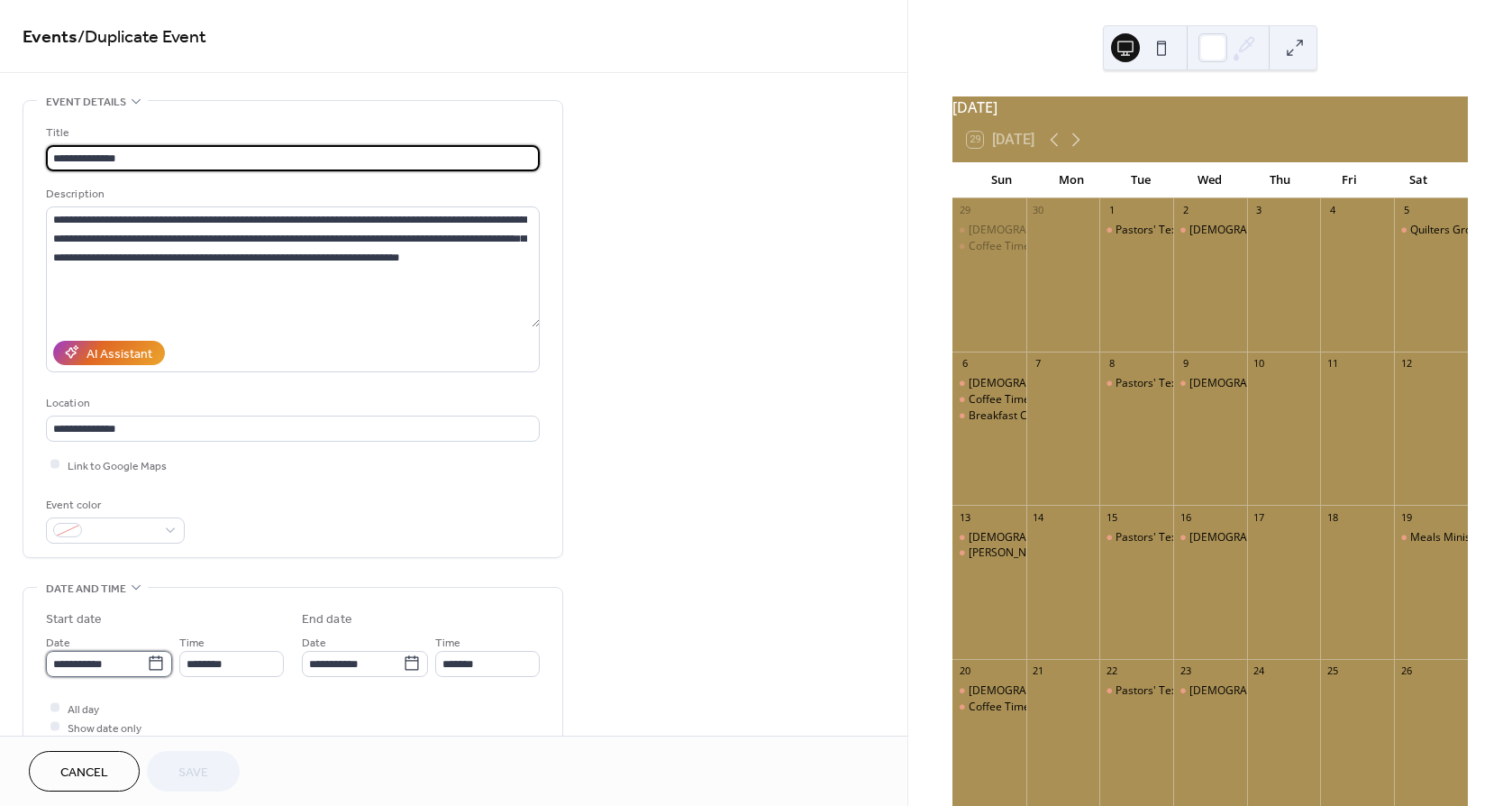 click on "**********" at bounding box center (96, 664) 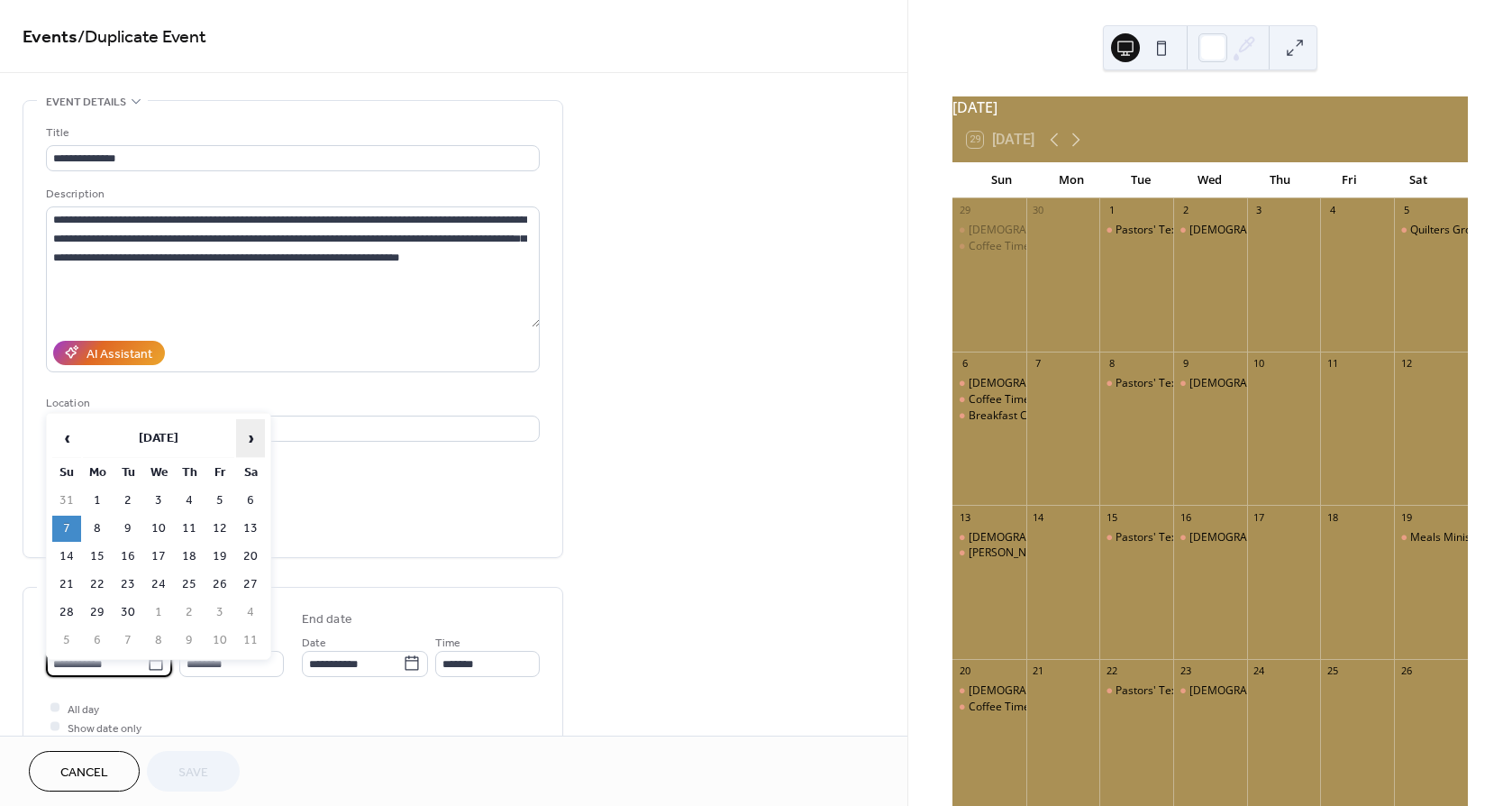 click on "›" at bounding box center [250, 438] 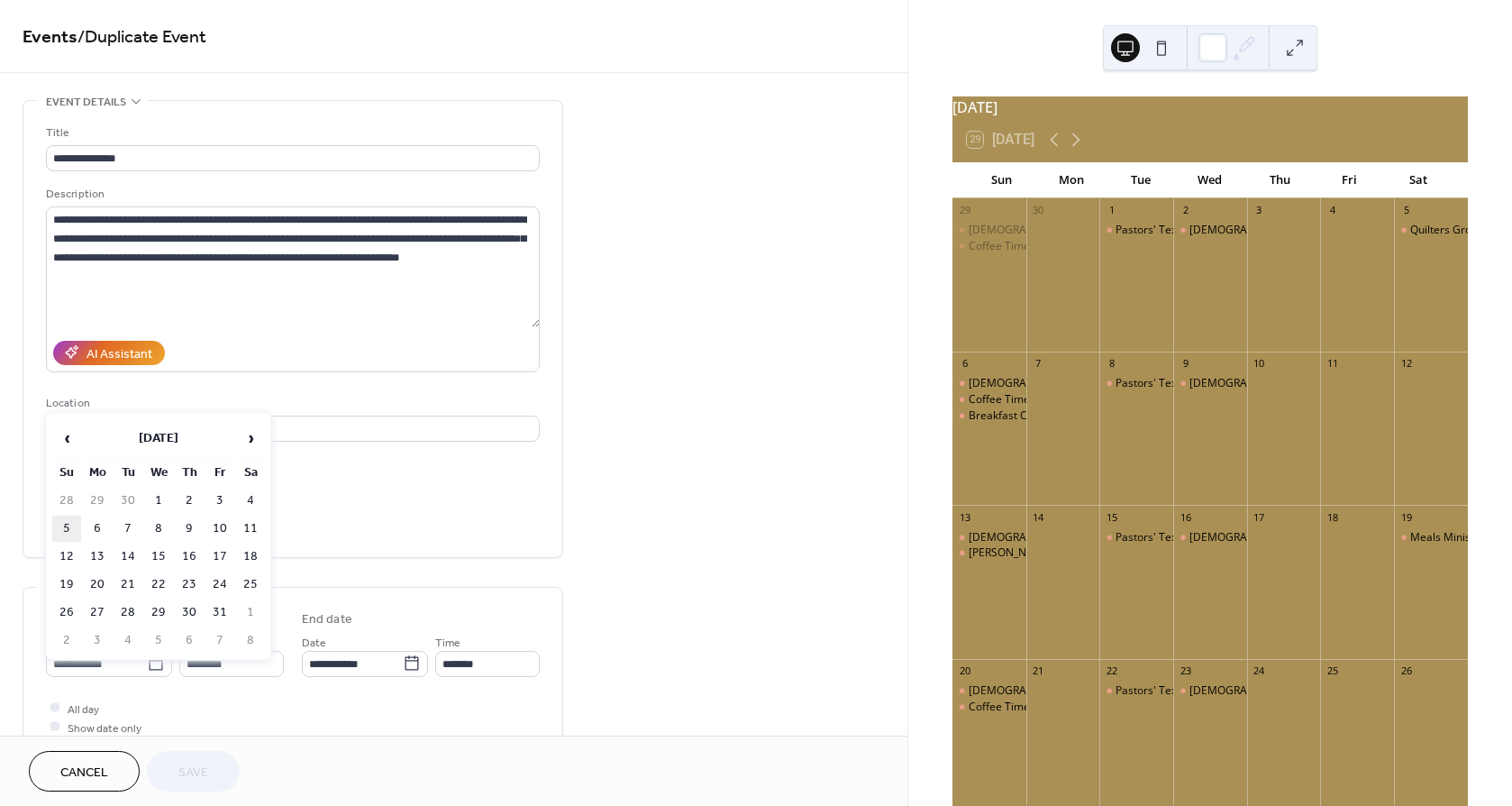 click on "5" at bounding box center [67, 528] 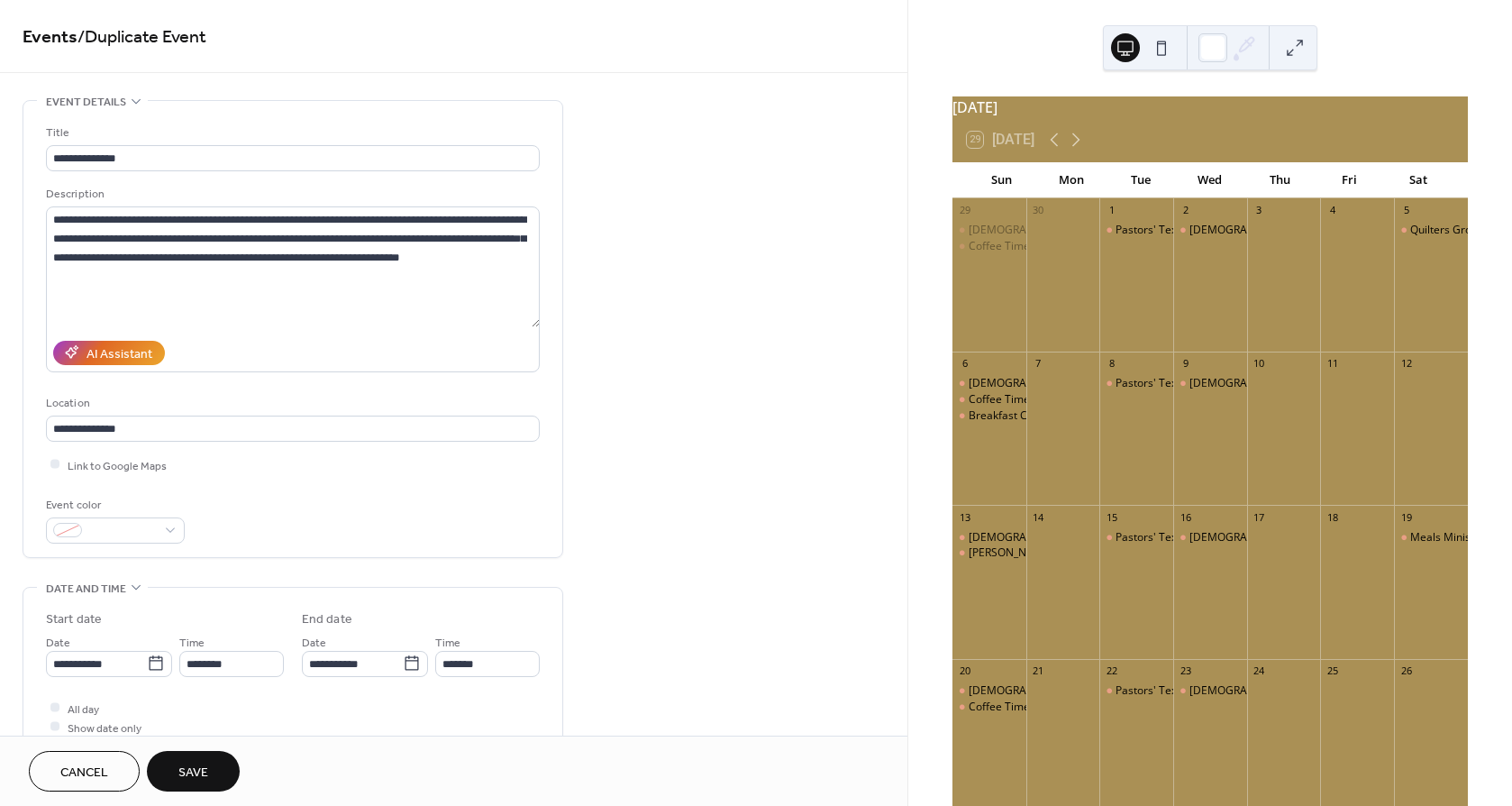 click on "Save" at bounding box center [193, 773] 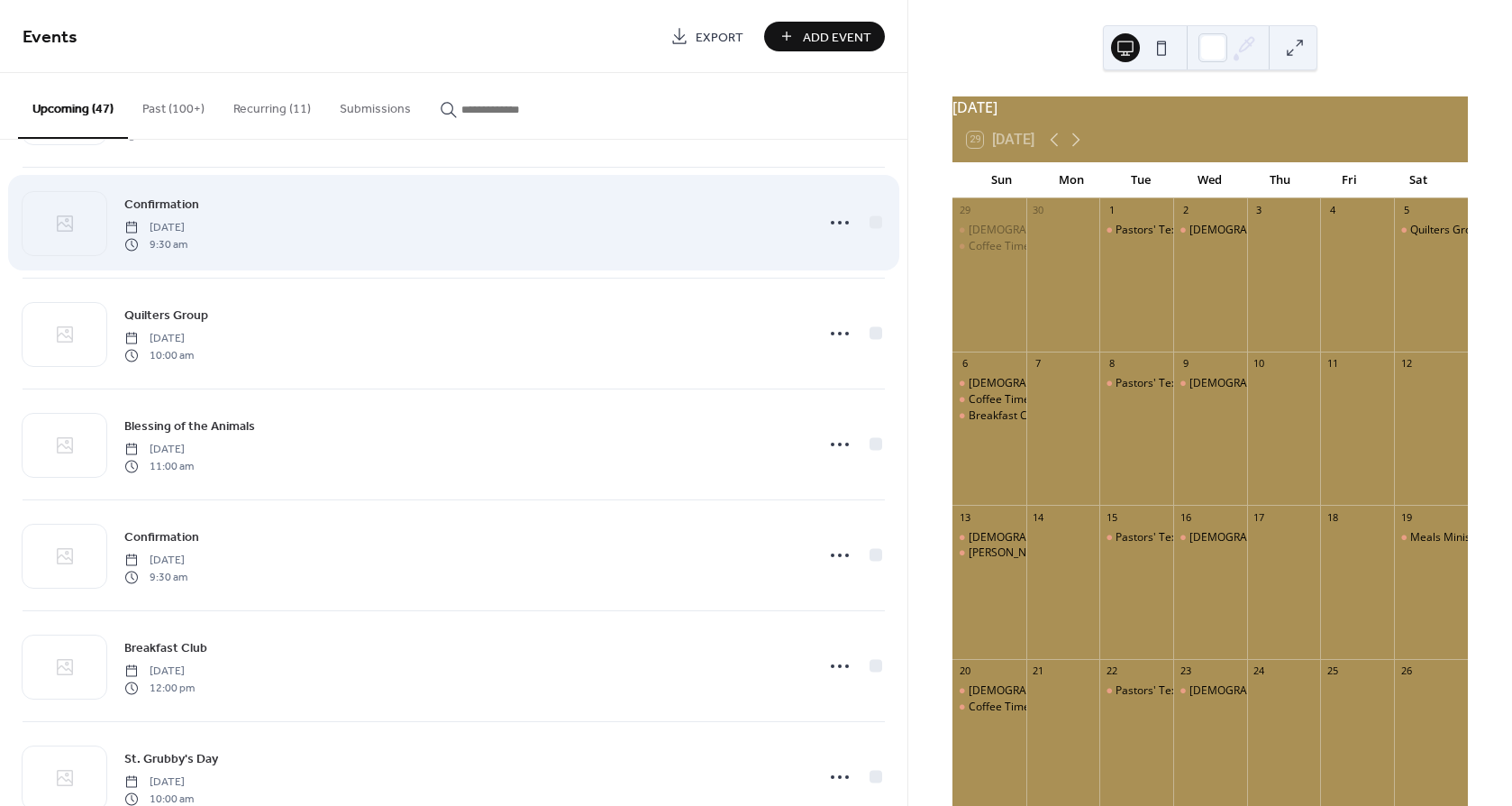 scroll, scrollTop: 3216, scrollLeft: 0, axis: vertical 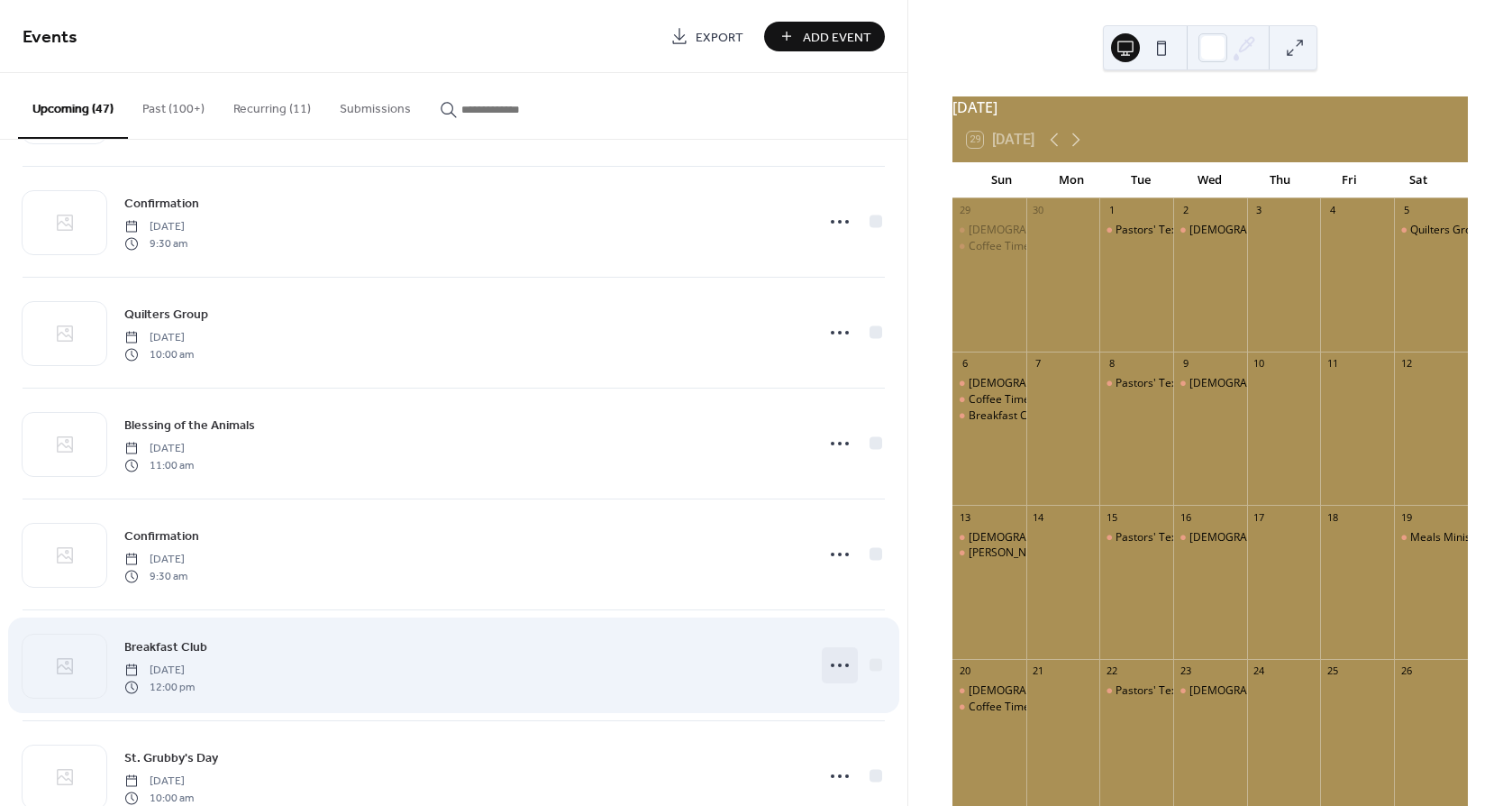click 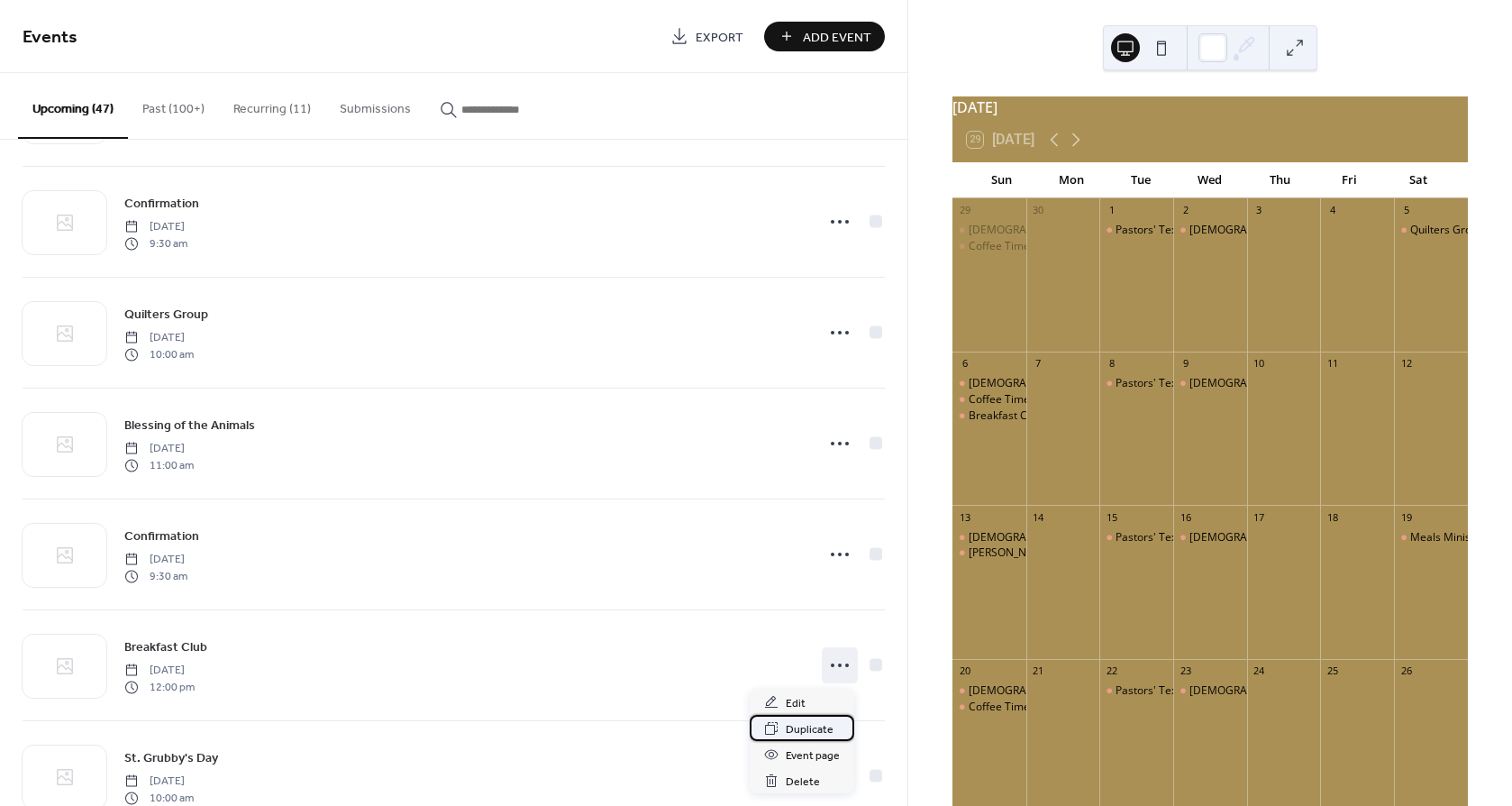 click on "Duplicate" at bounding box center (809, 729) 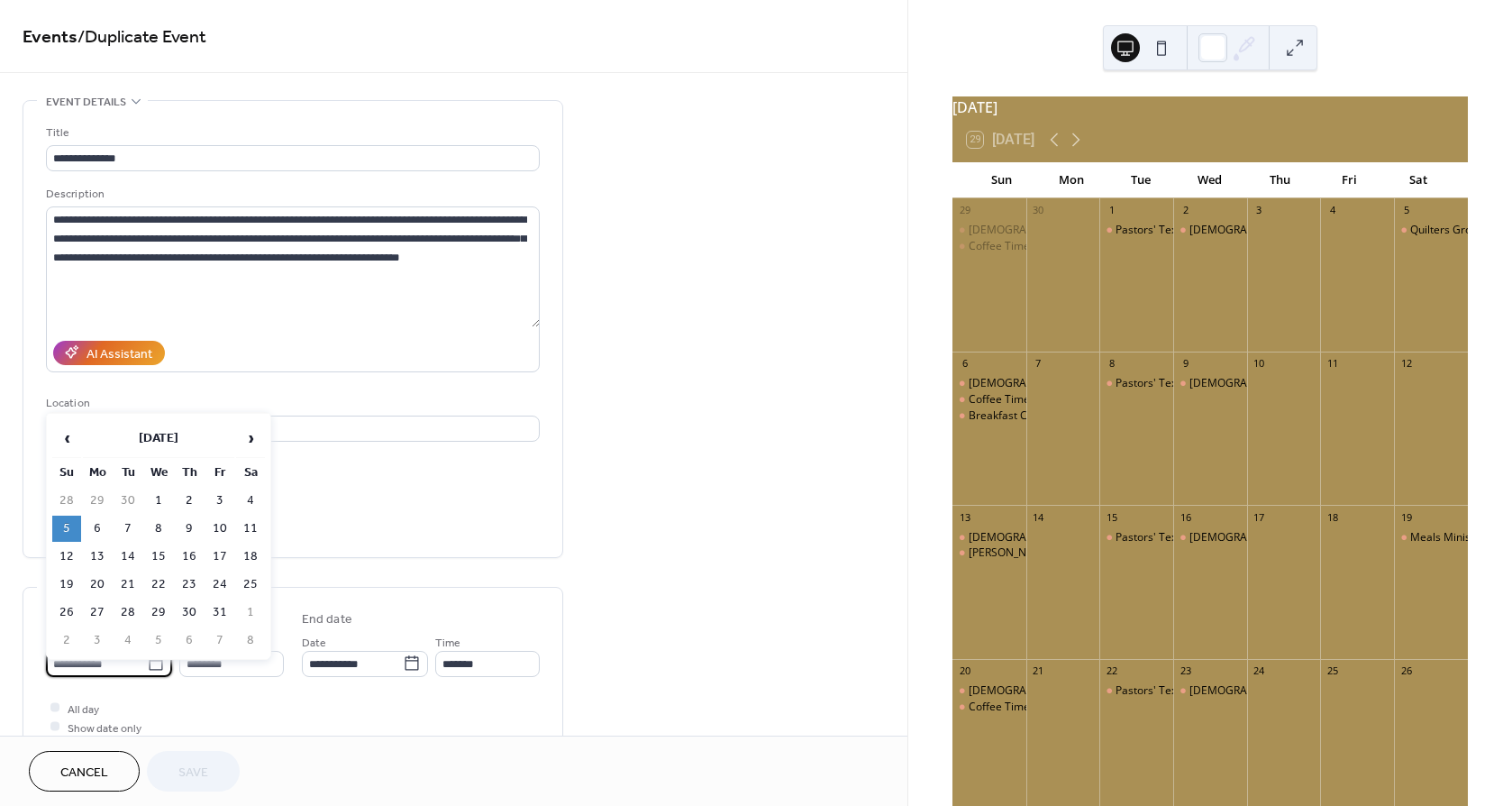 click on "**********" at bounding box center (96, 664) 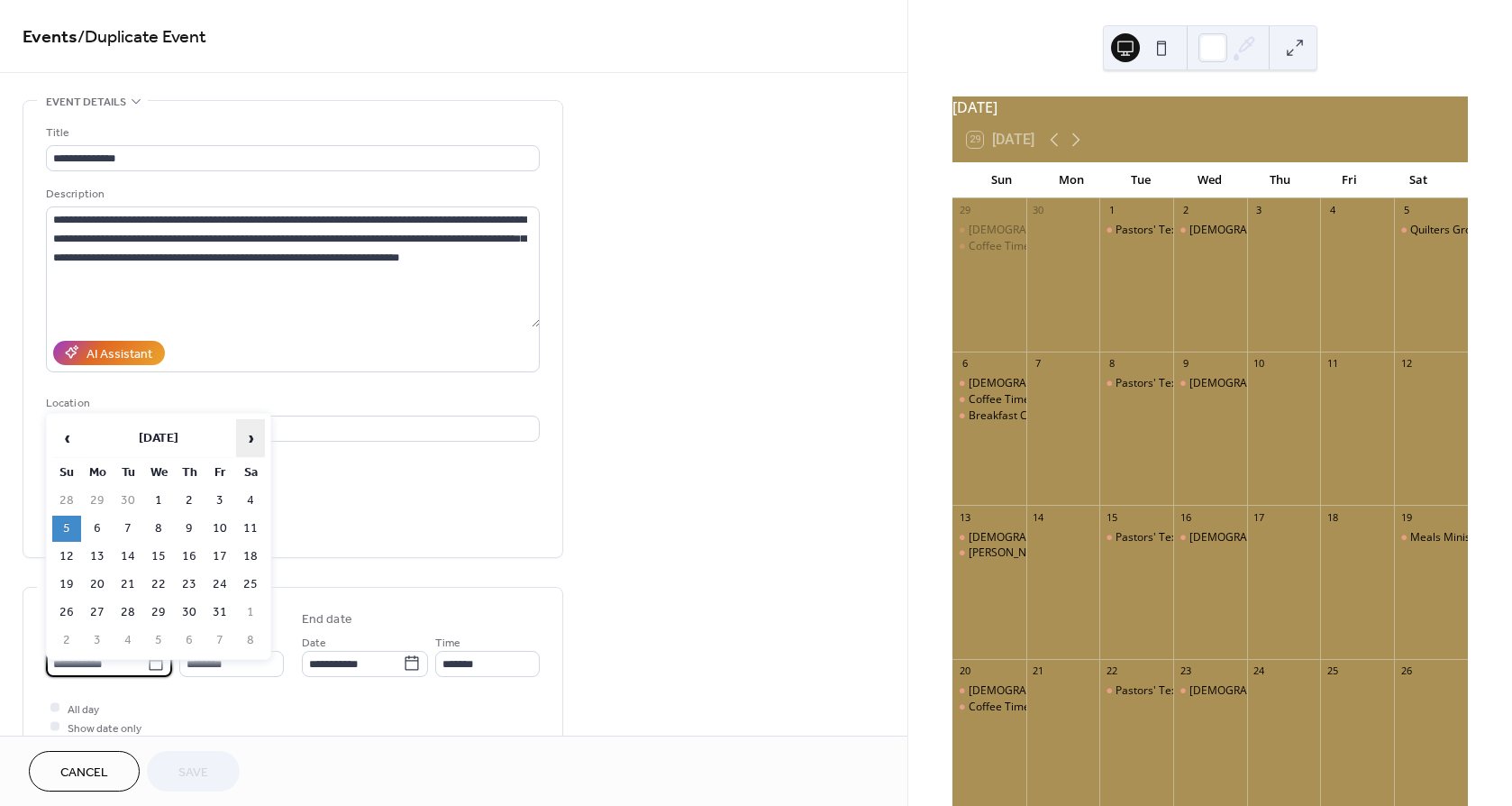 click on "›" at bounding box center (250, 438) 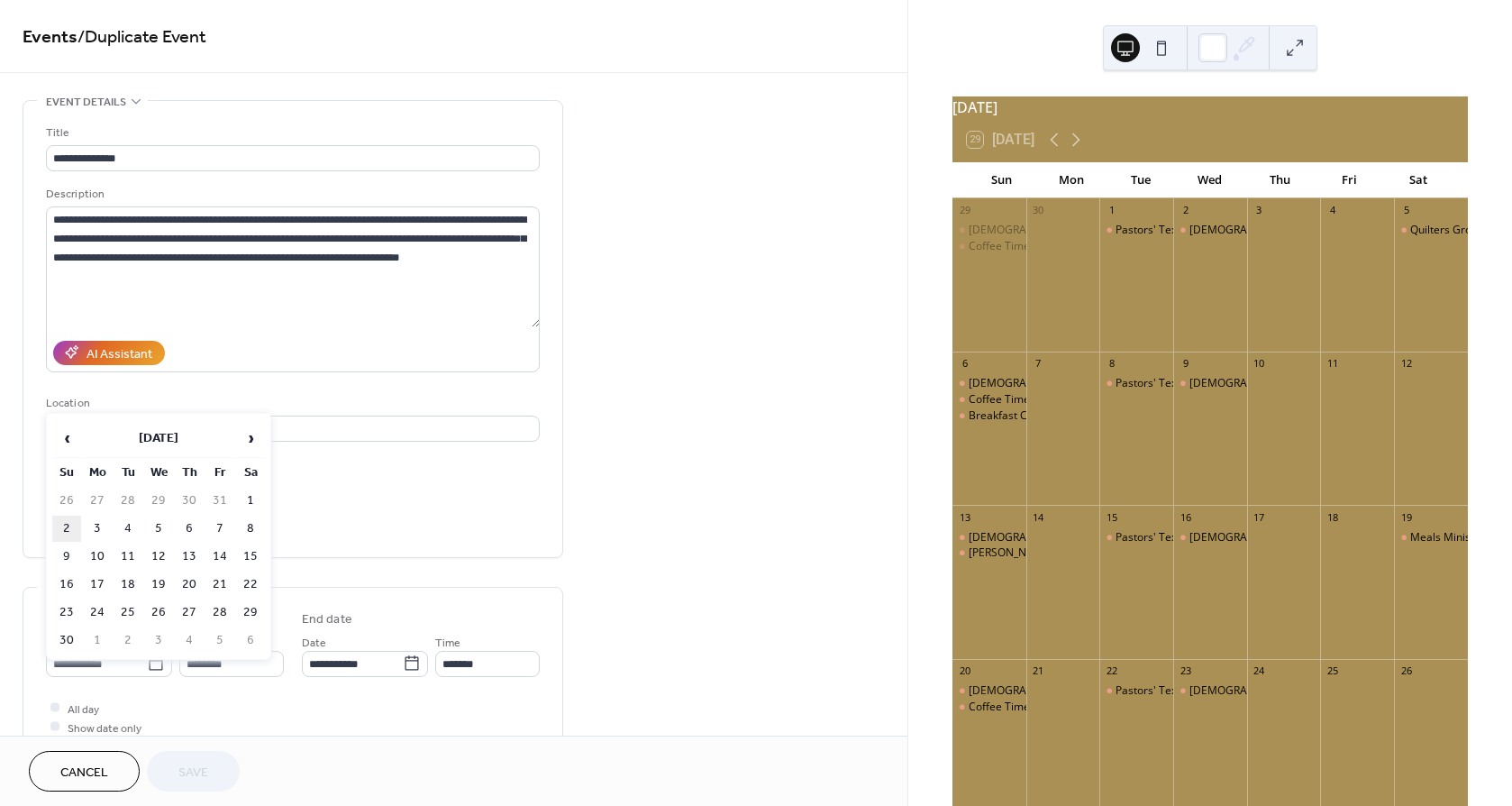 click on "2" at bounding box center [67, 528] 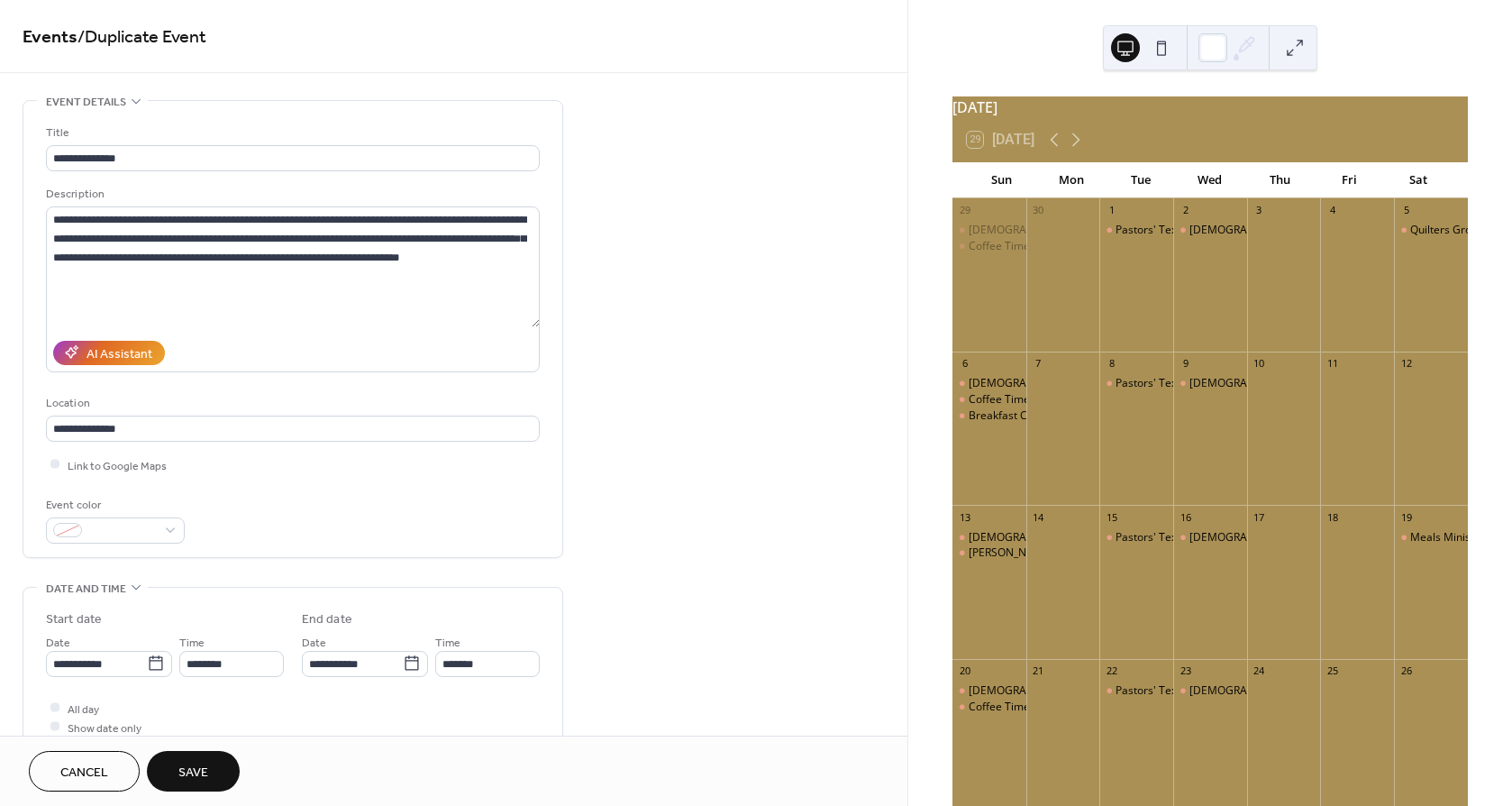 click on "Save" at bounding box center [193, 773] 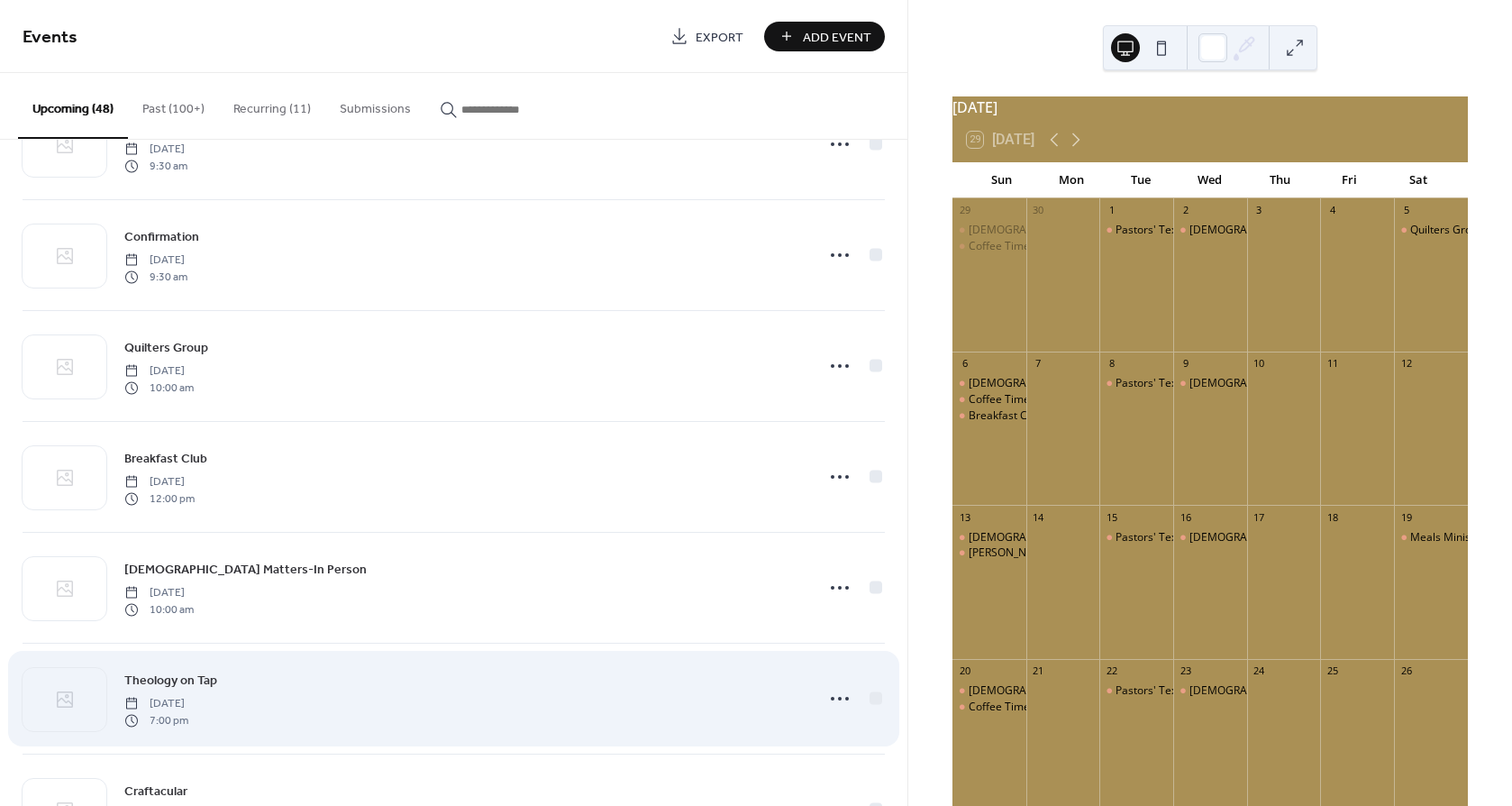 scroll, scrollTop: 3925, scrollLeft: 0, axis: vertical 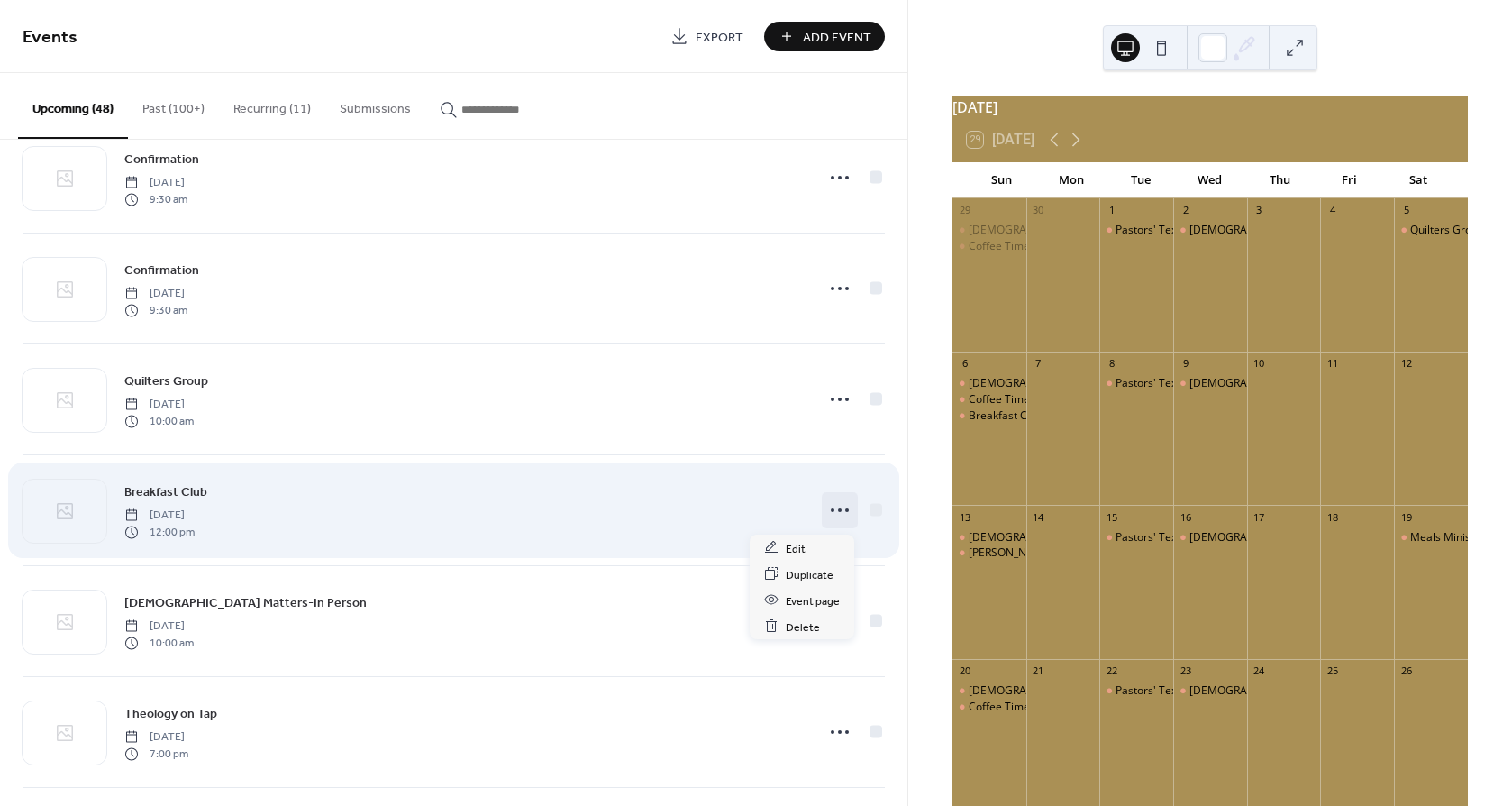 click 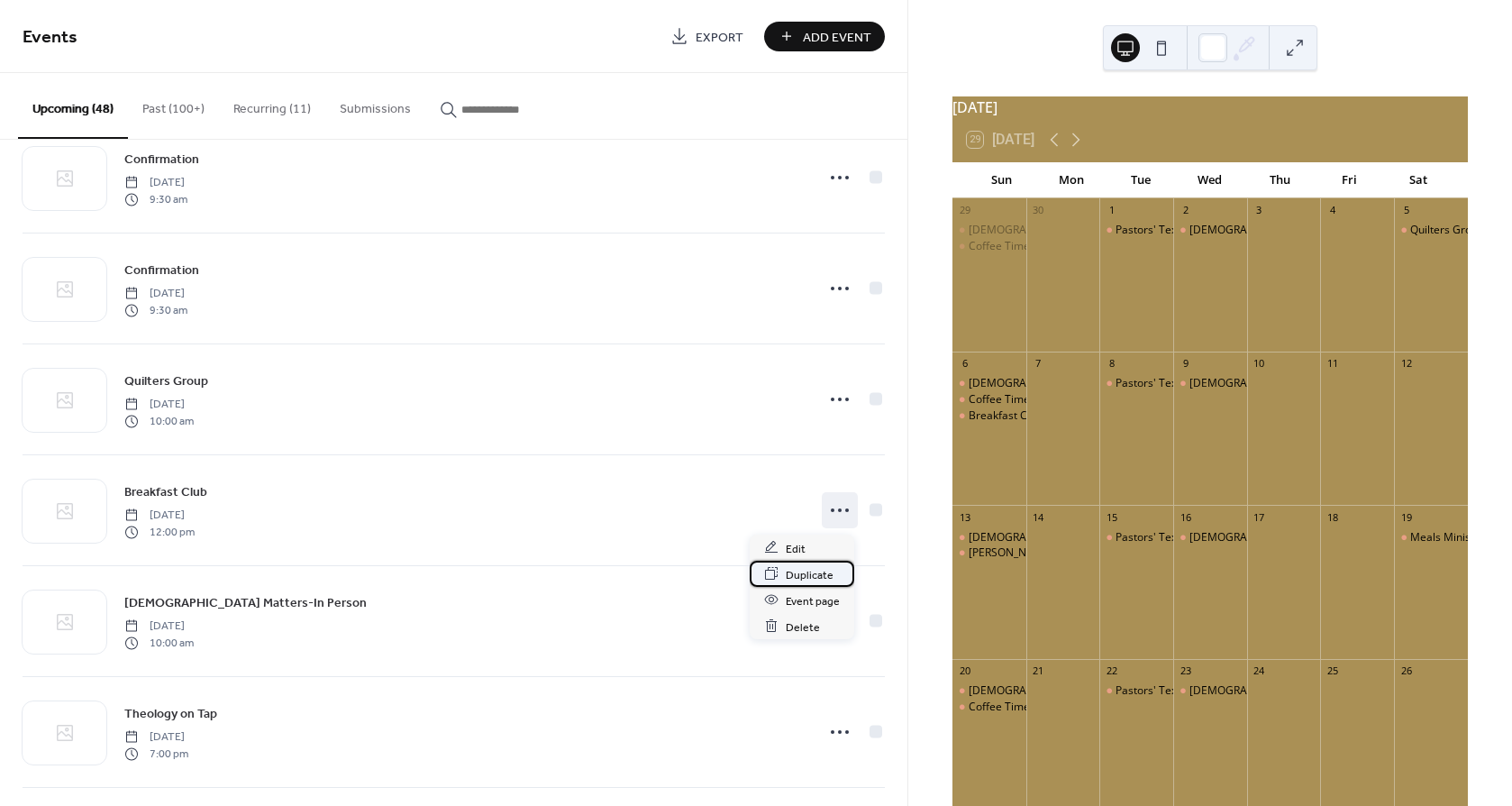 click on "Duplicate" at bounding box center (809, 574) 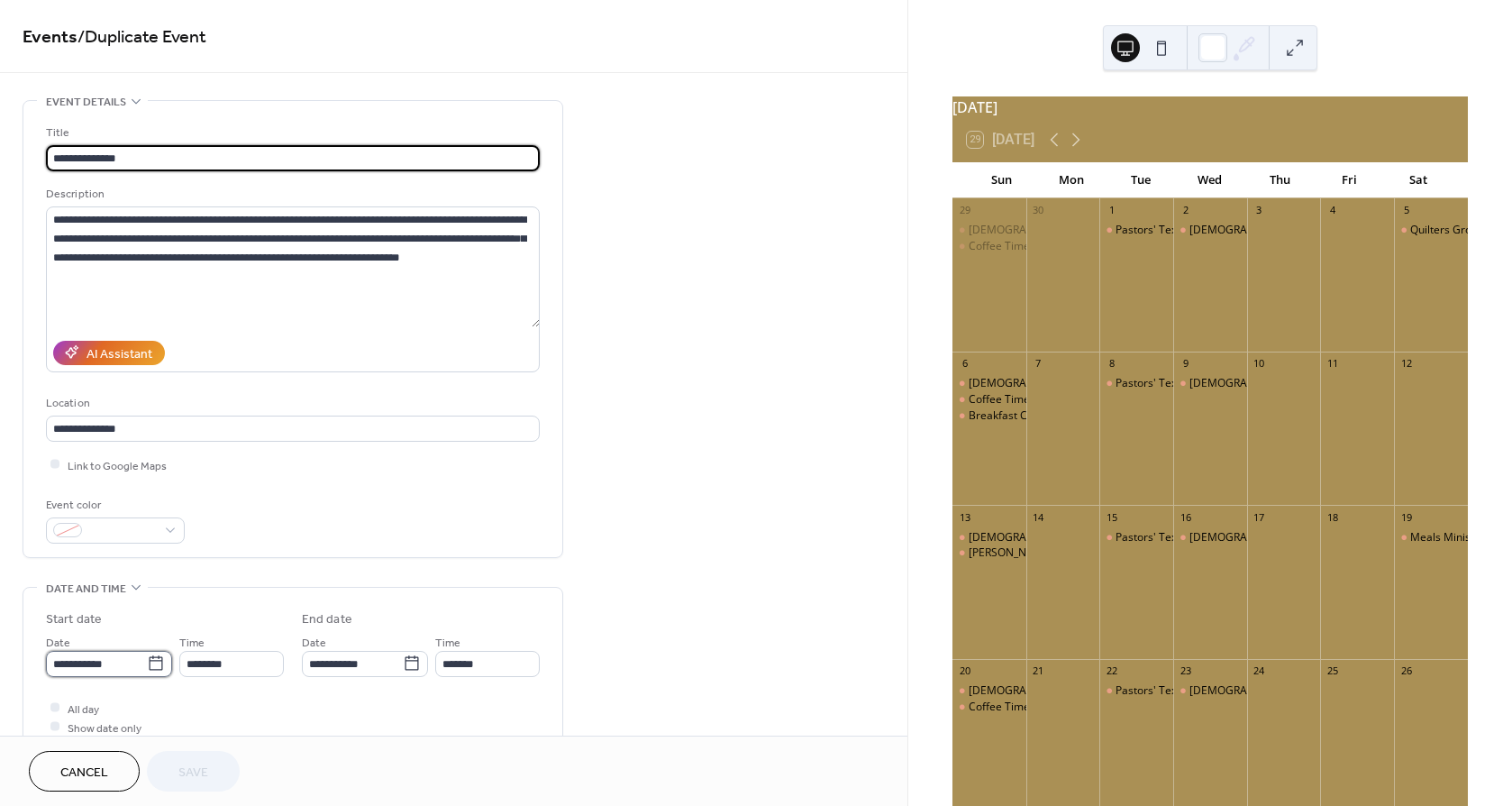 click on "**********" at bounding box center (96, 664) 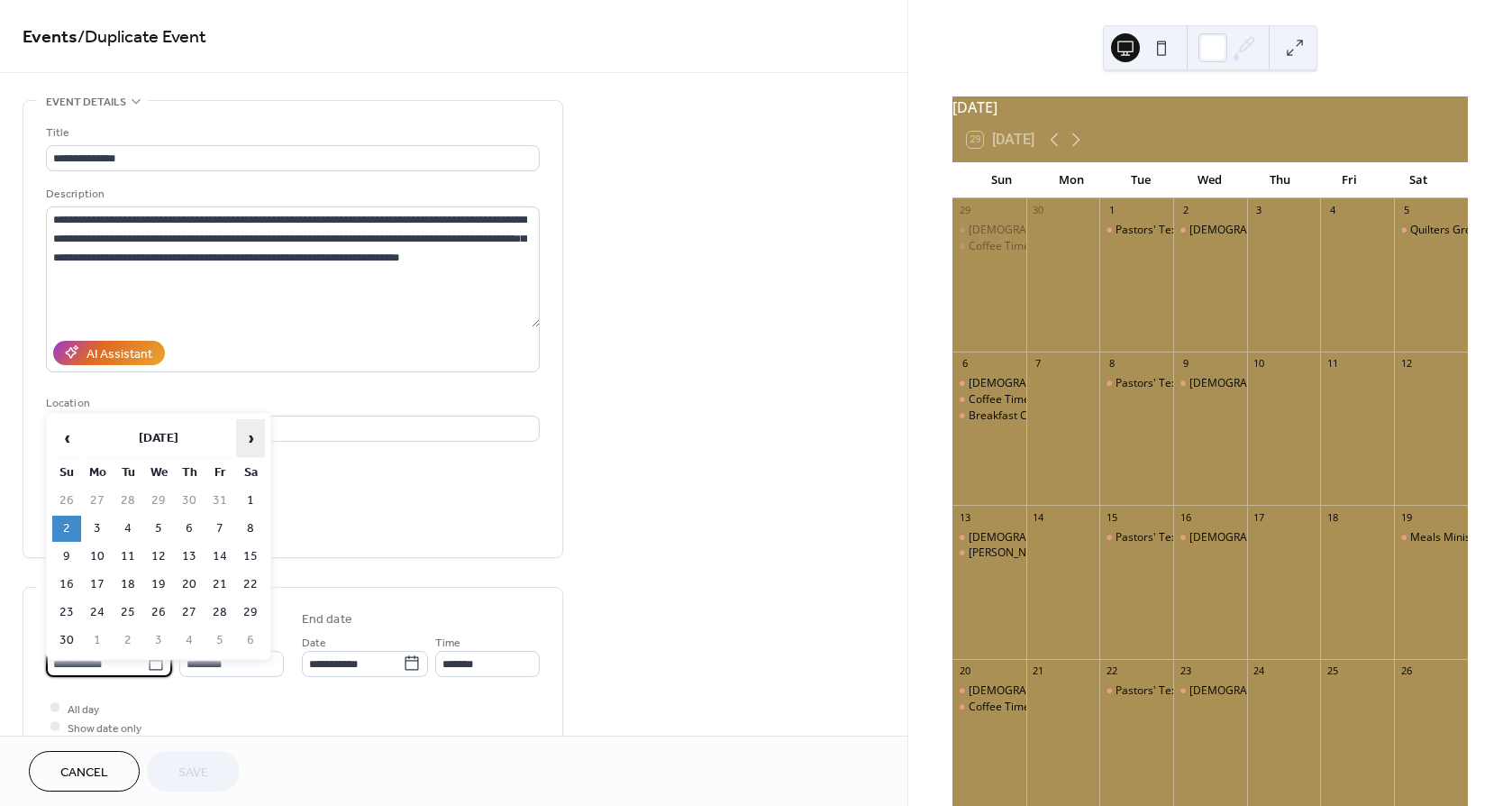 click on "›" at bounding box center (250, 438) 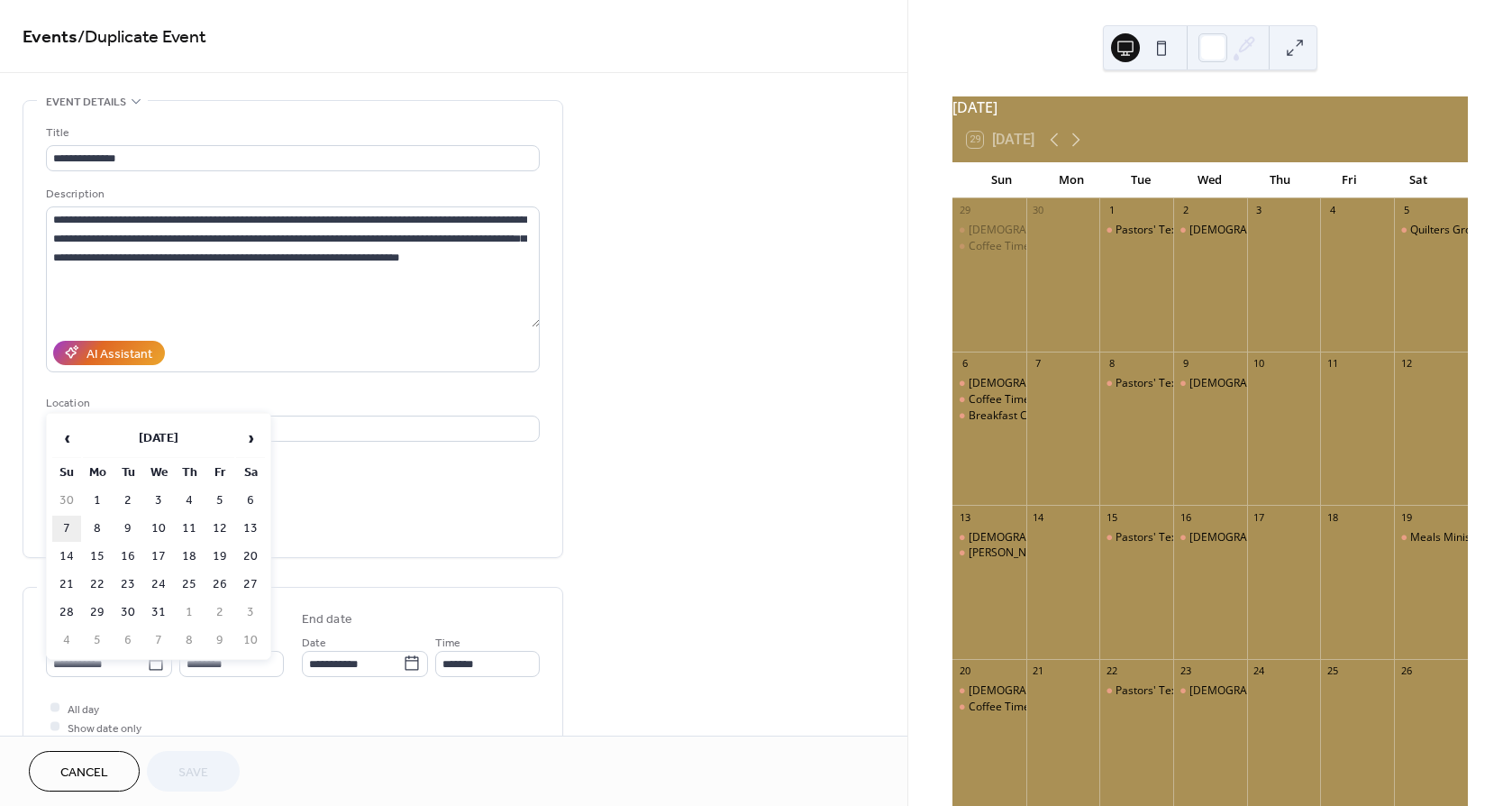 click on "7" at bounding box center [67, 528] 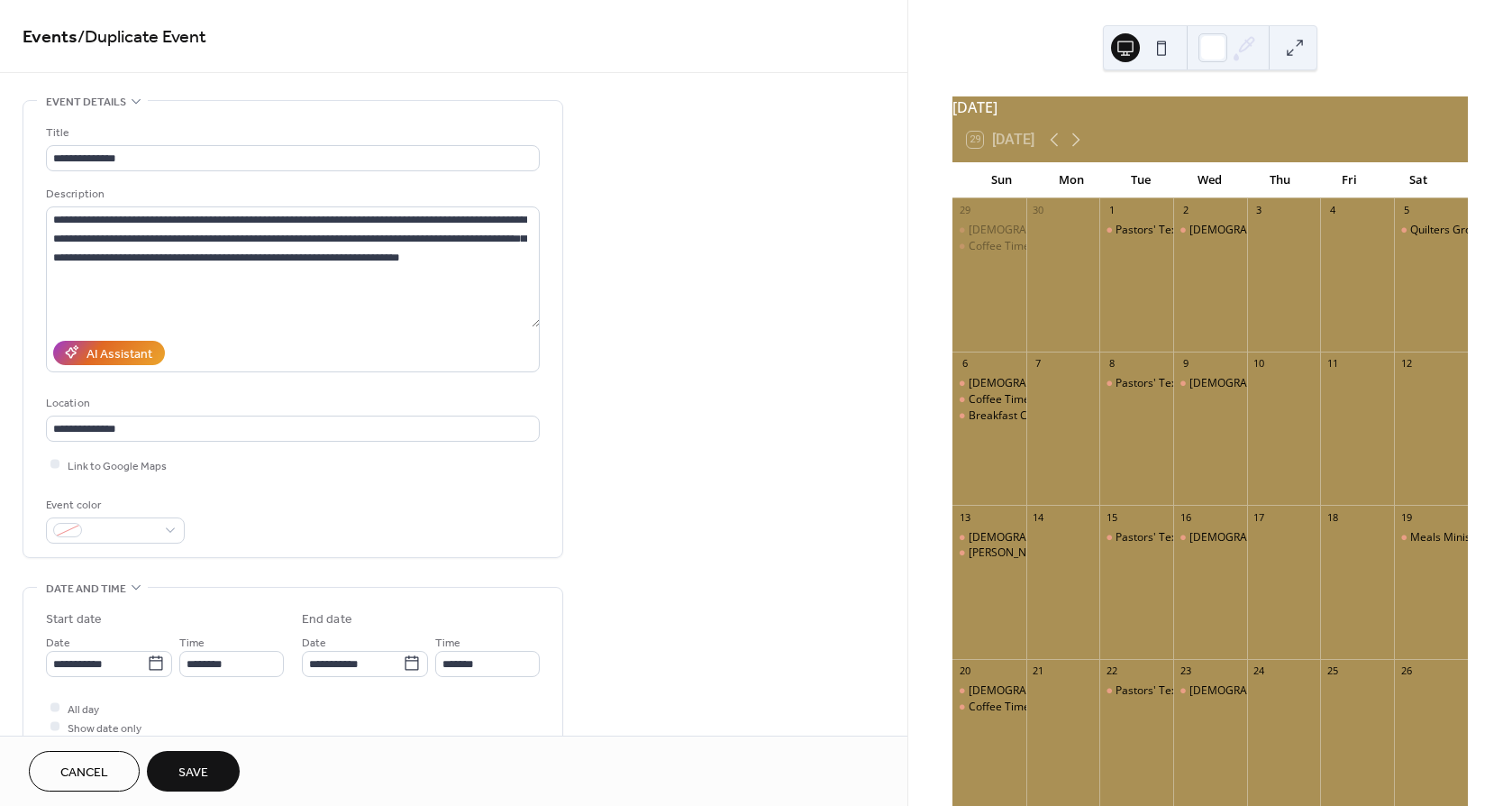 click on "Save" at bounding box center (193, 773) 